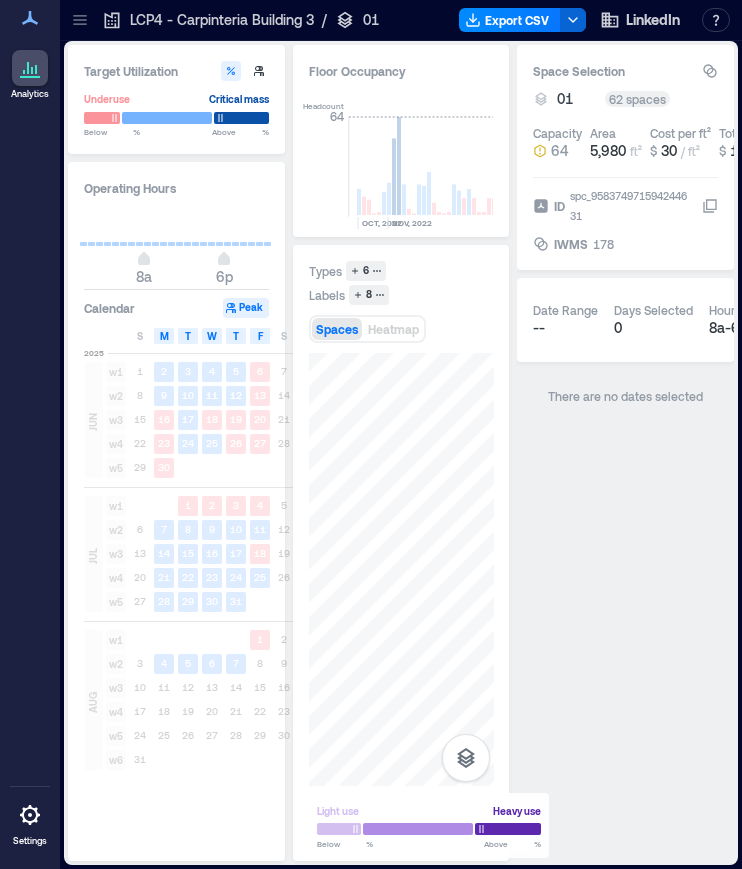scroll, scrollTop: 0, scrollLeft: 0, axis: both 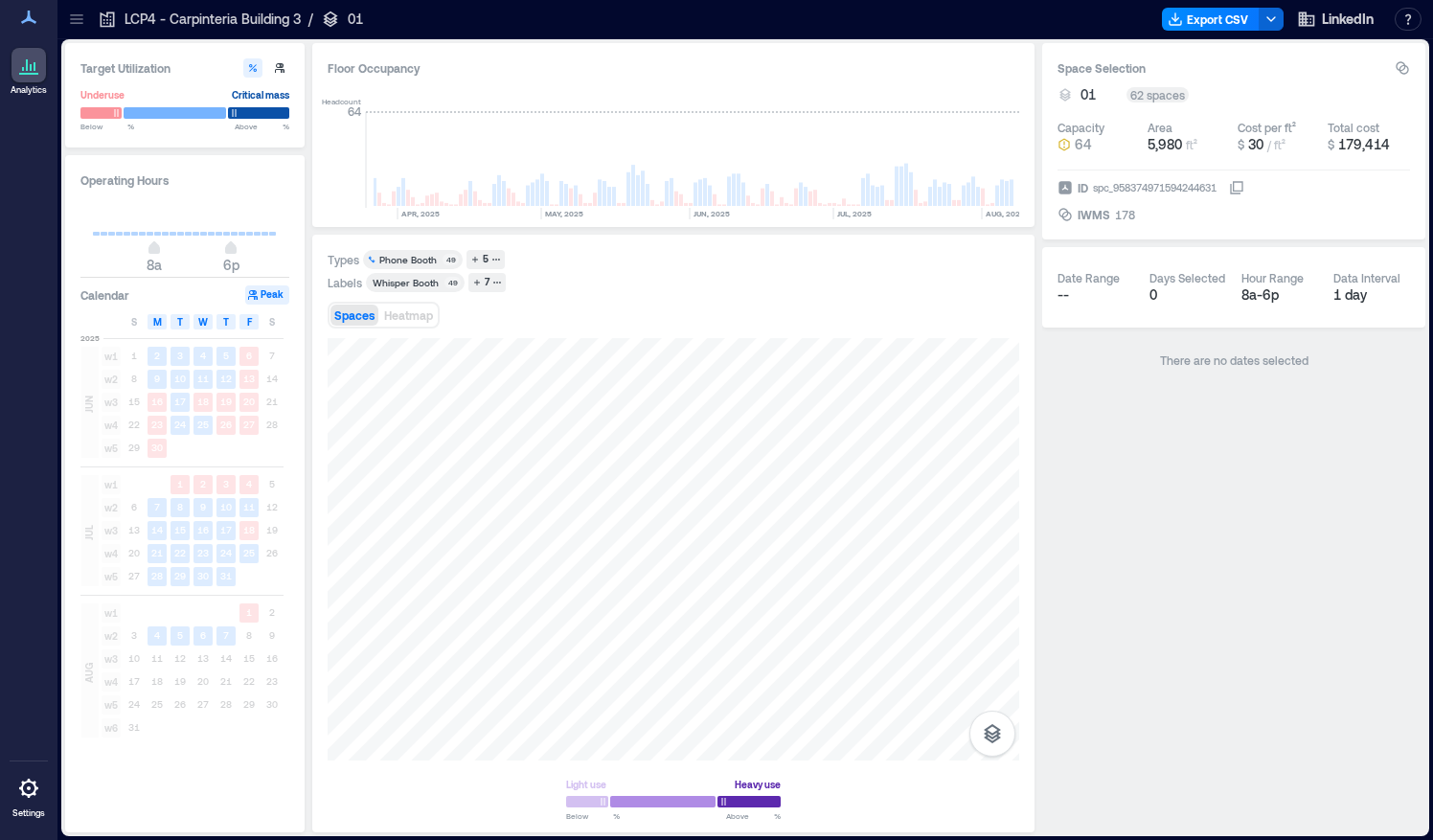 click 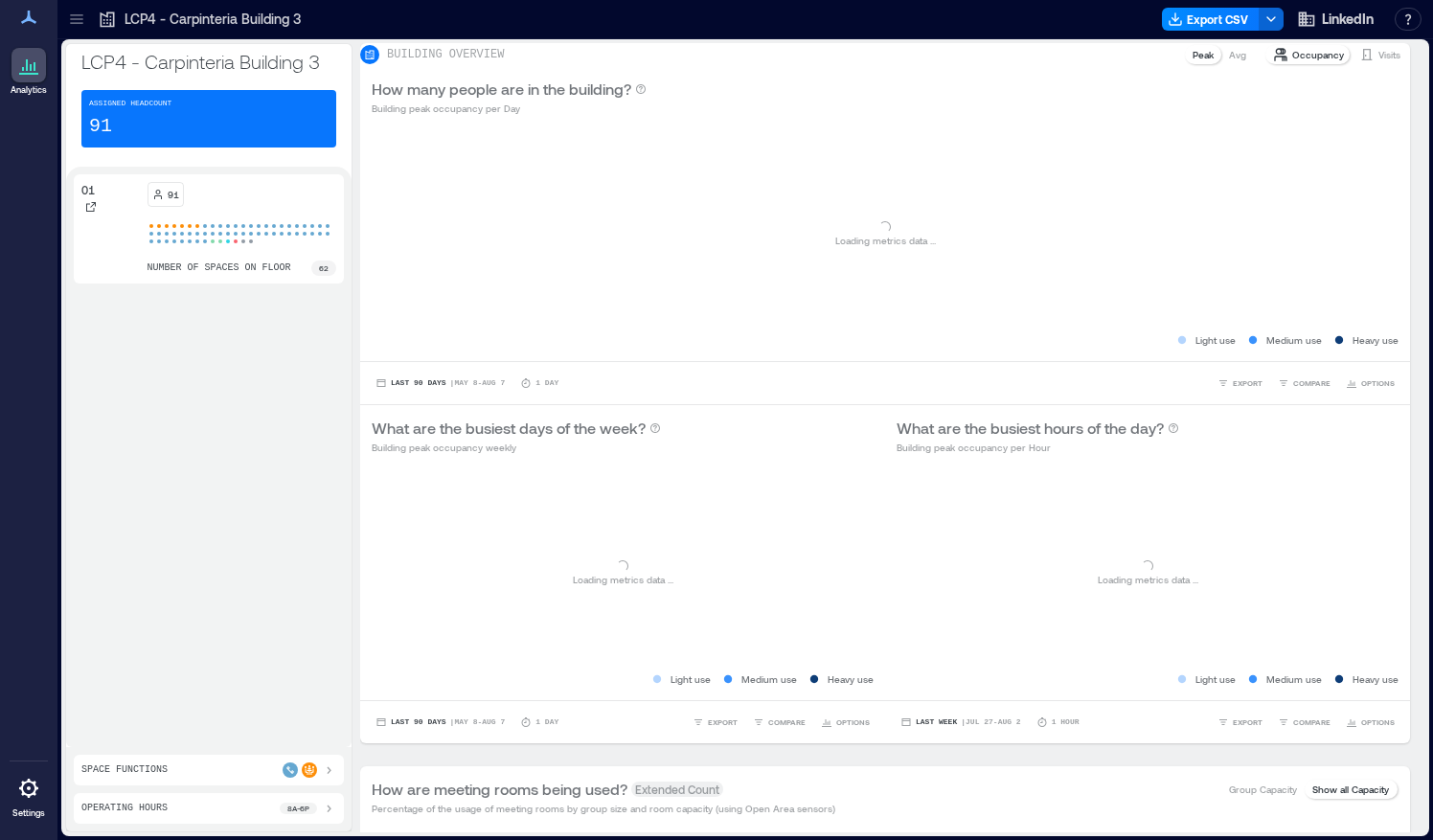 click at bounding box center (77, 19) 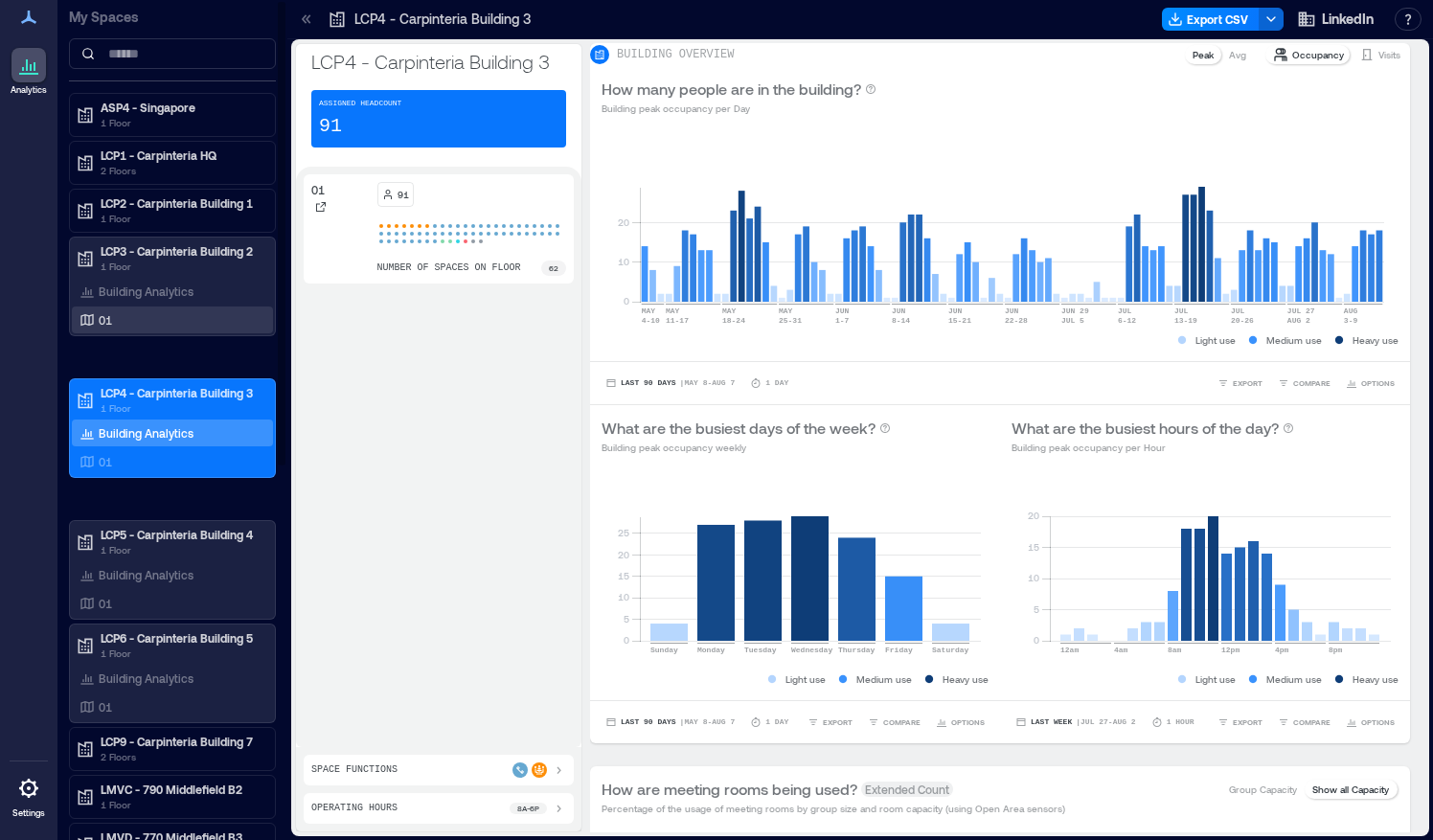 click on "01" at bounding box center (169, 320) 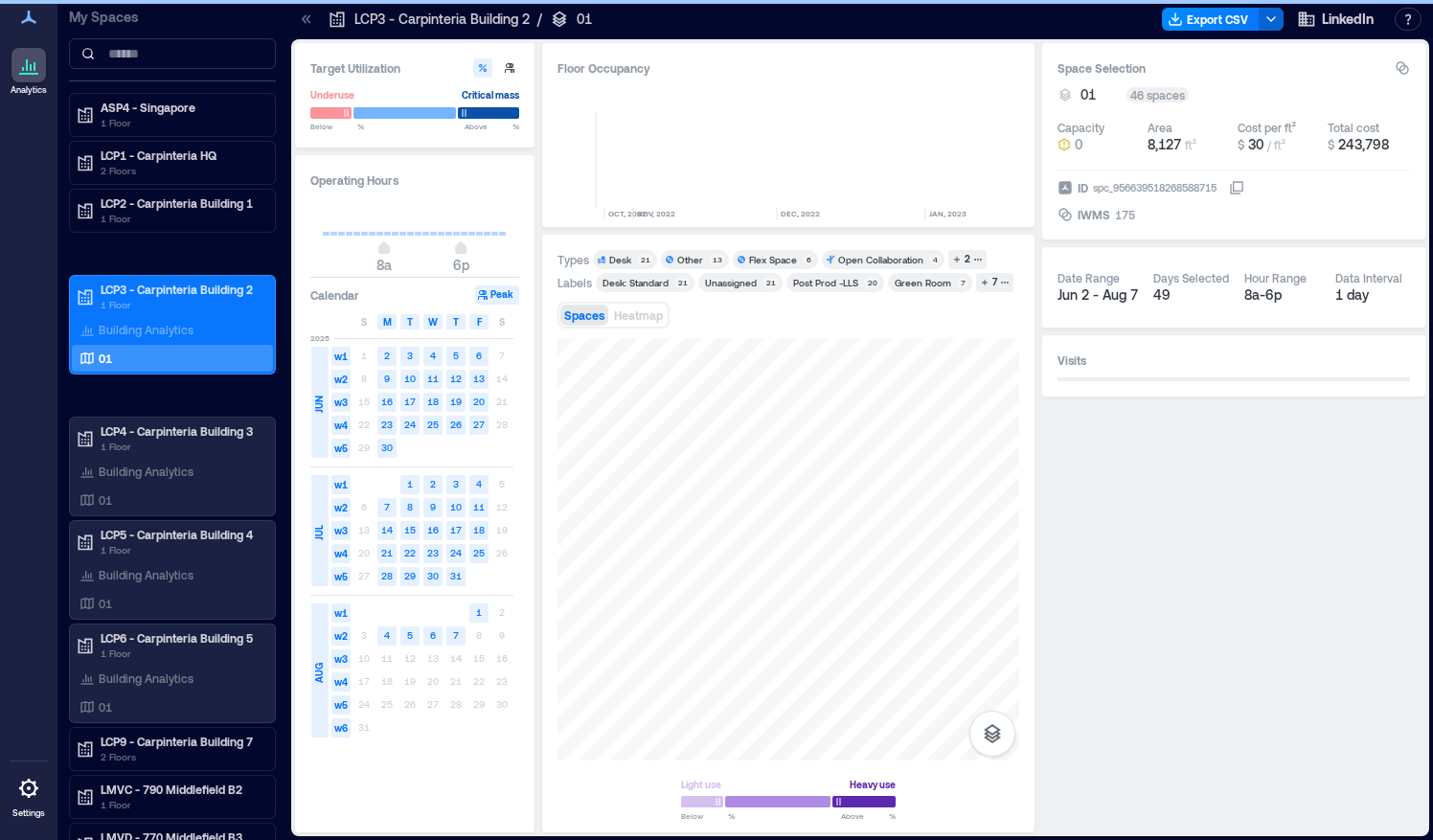 scroll, scrollTop: 0, scrollLeft: 4460, axis: horizontal 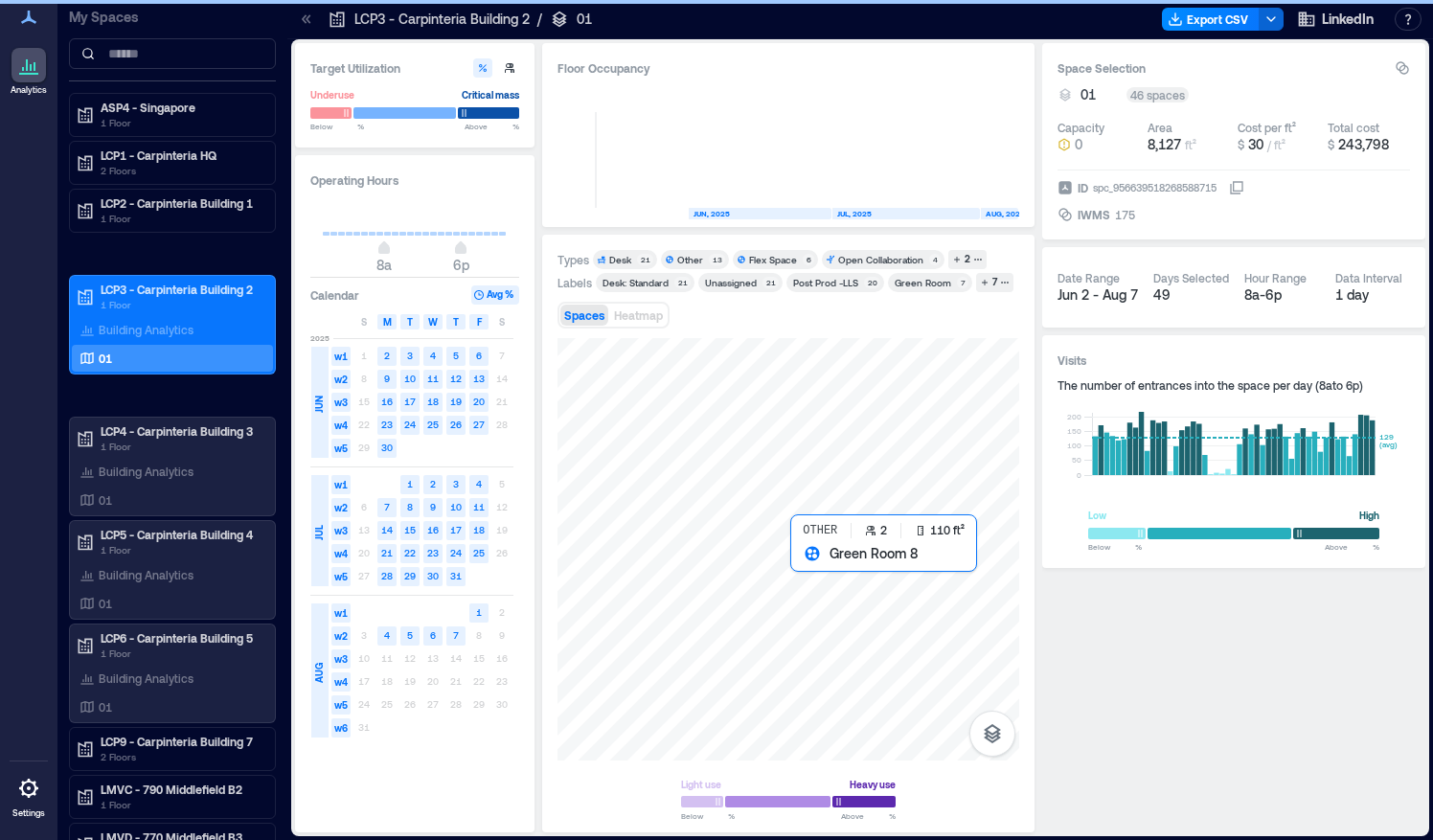 click at bounding box center [788, 549] 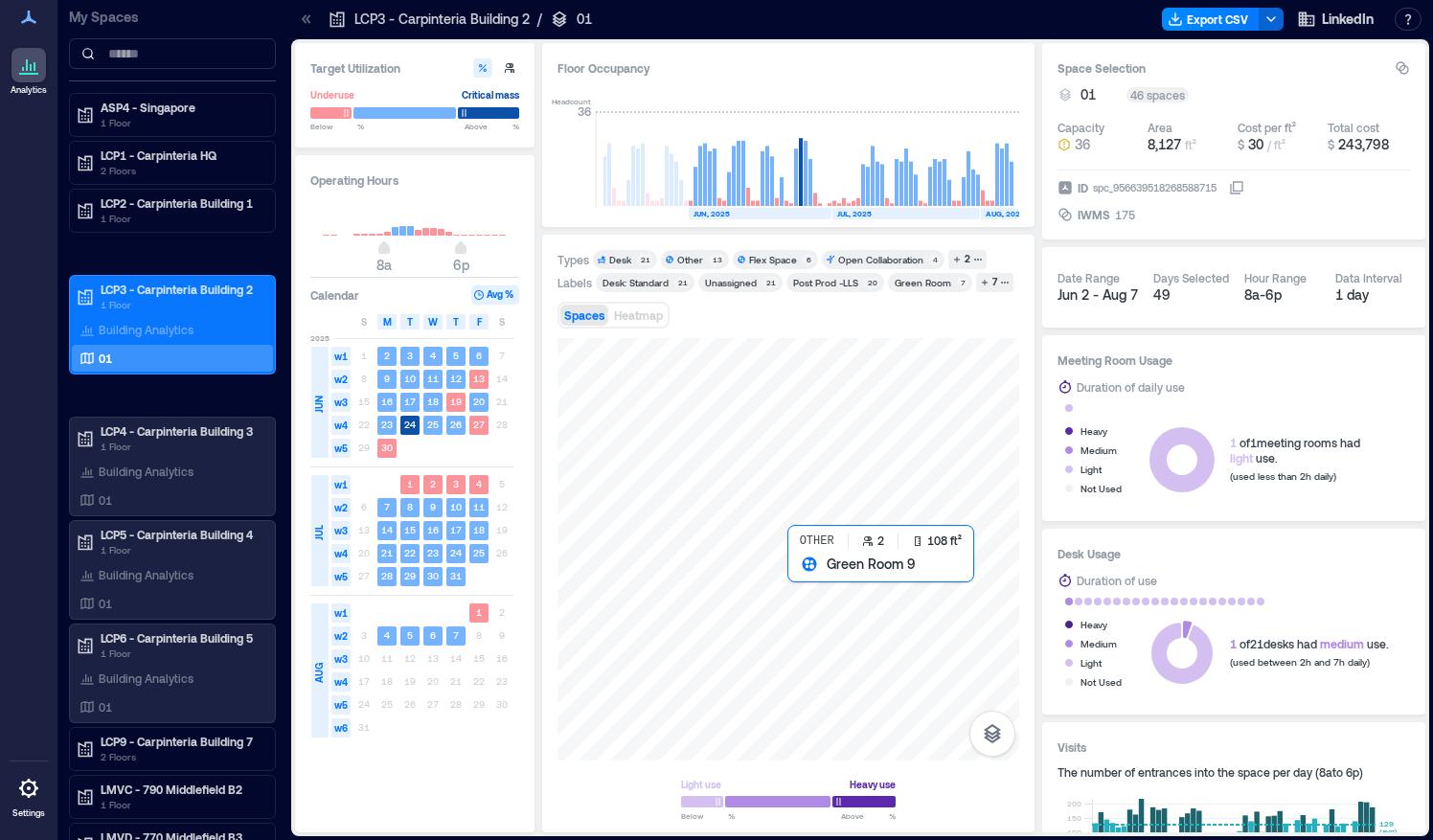 click at bounding box center (788, 549) 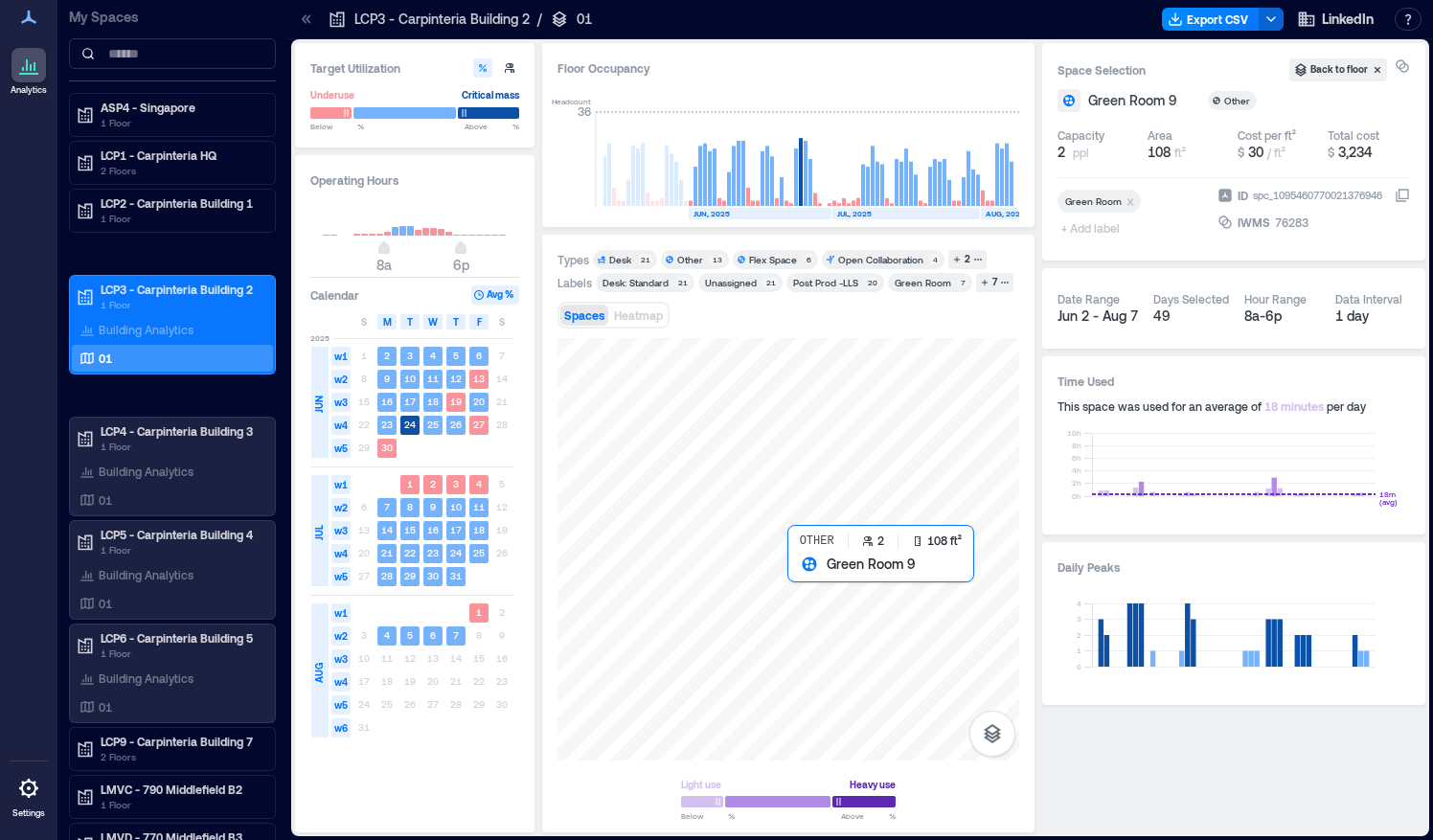 click at bounding box center (788, 549) 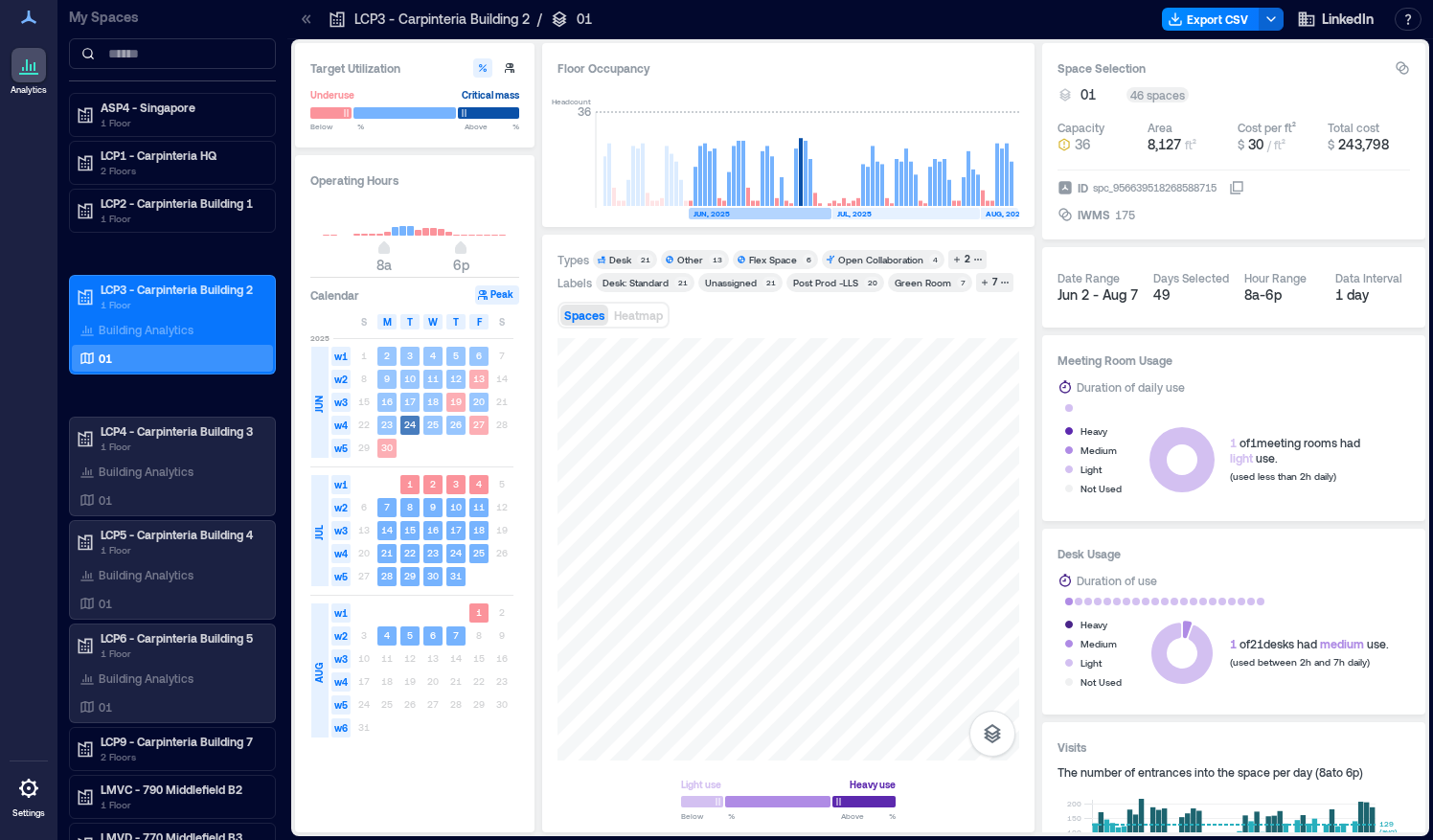 click 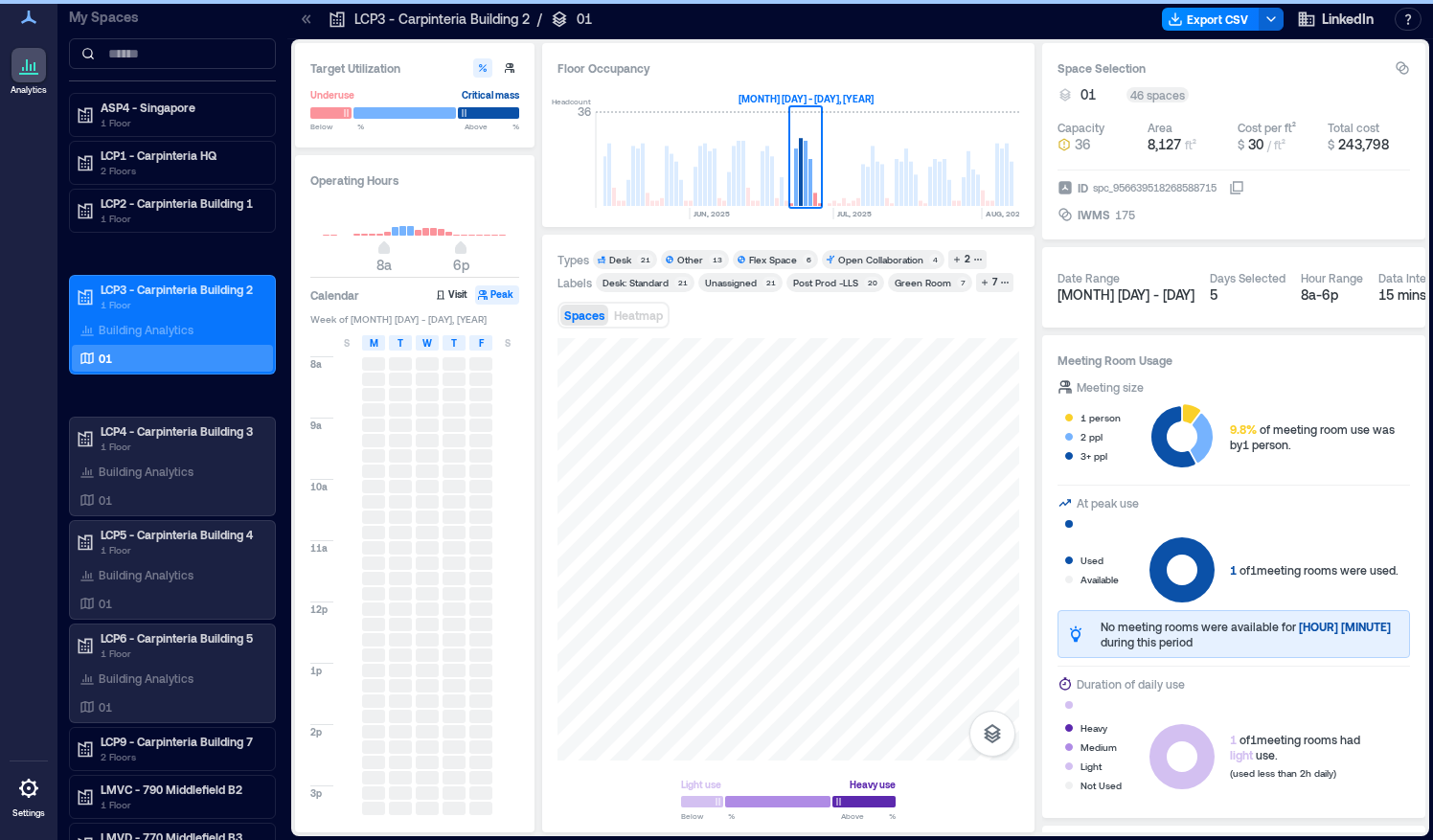 scroll, scrollTop: 0, scrollLeft: 4454, axis: horizontal 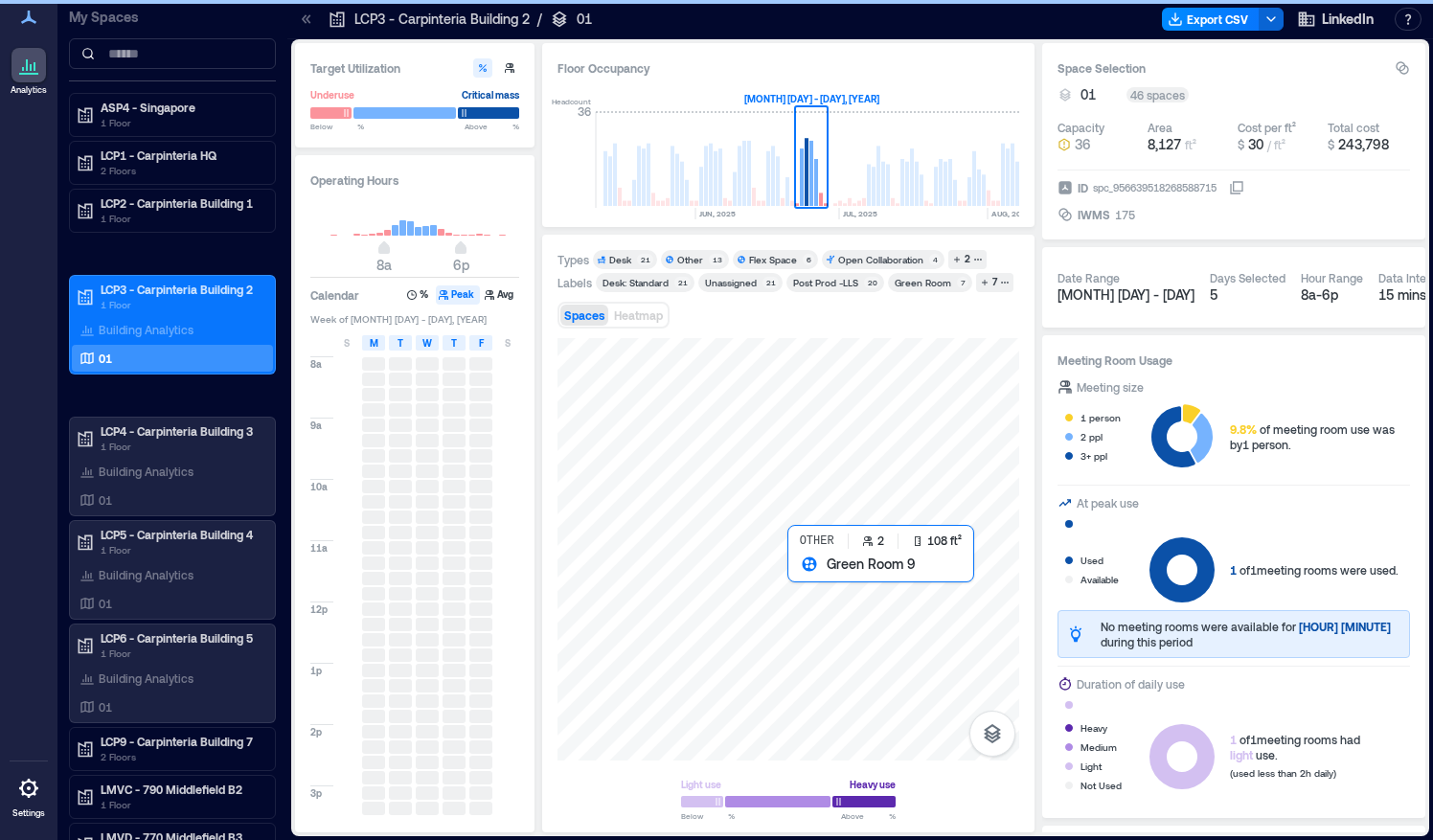 click at bounding box center [788, 549] 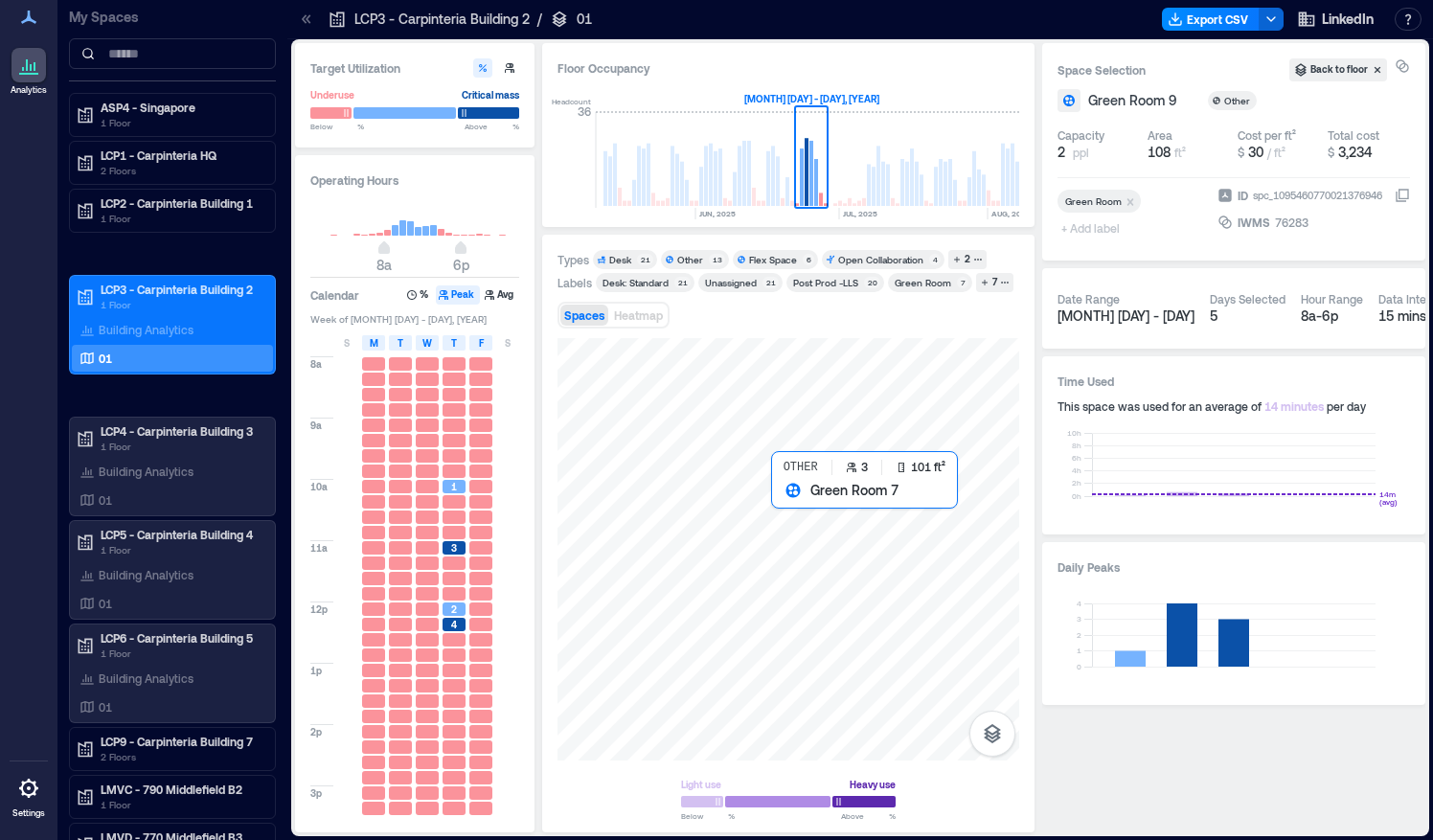 click at bounding box center [788, 549] 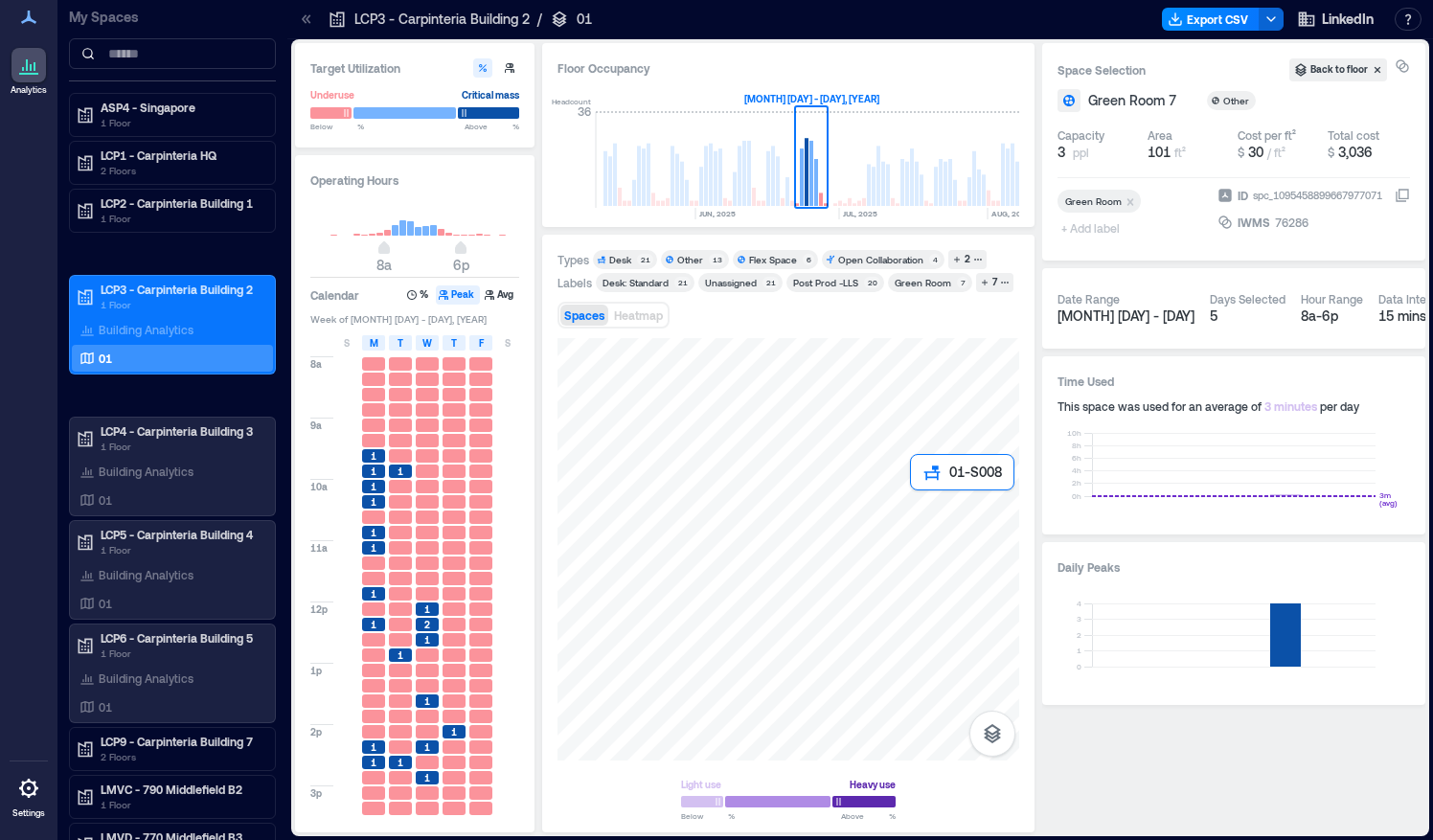click at bounding box center [788, 549] 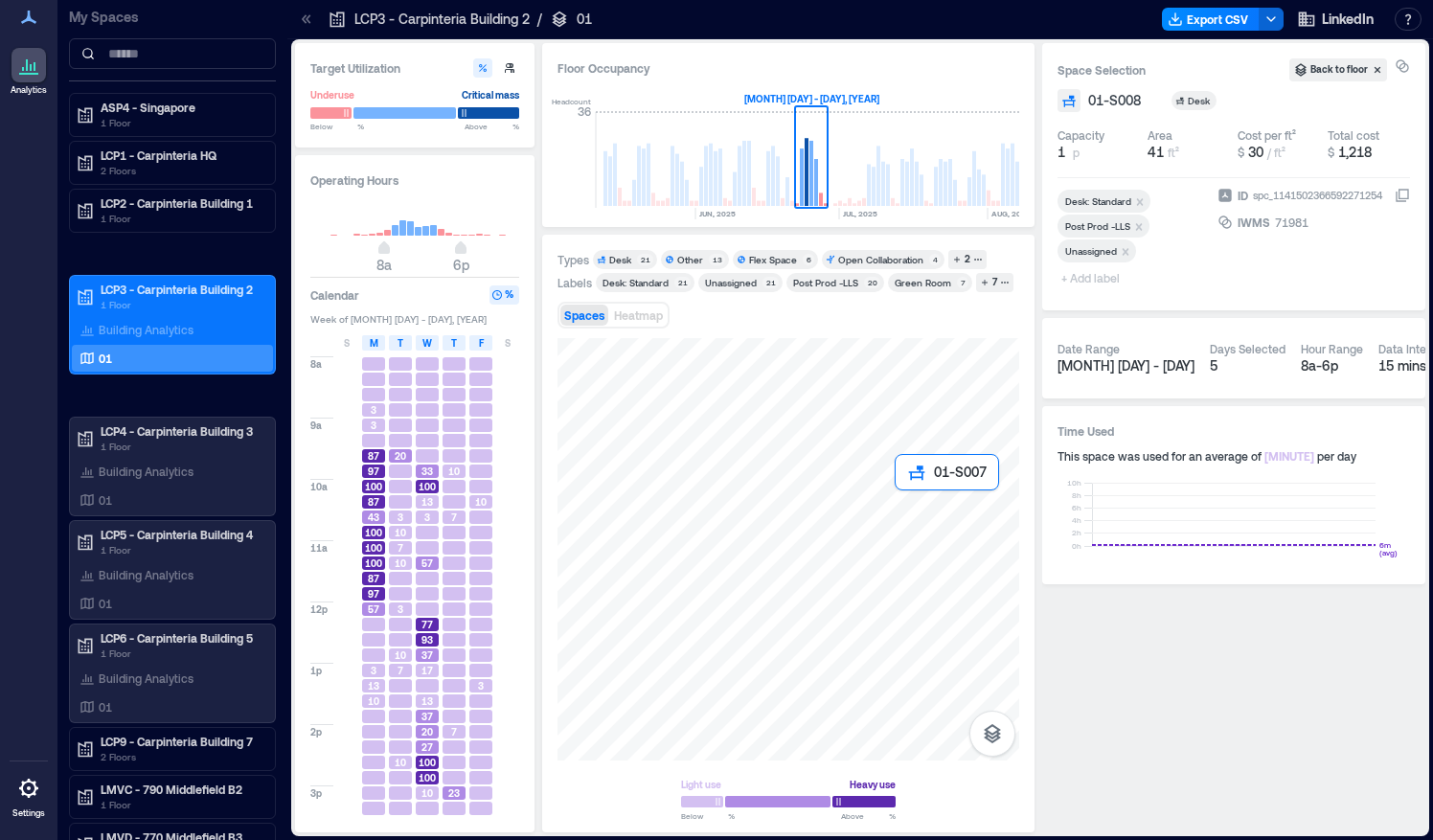 click at bounding box center (788, 549) 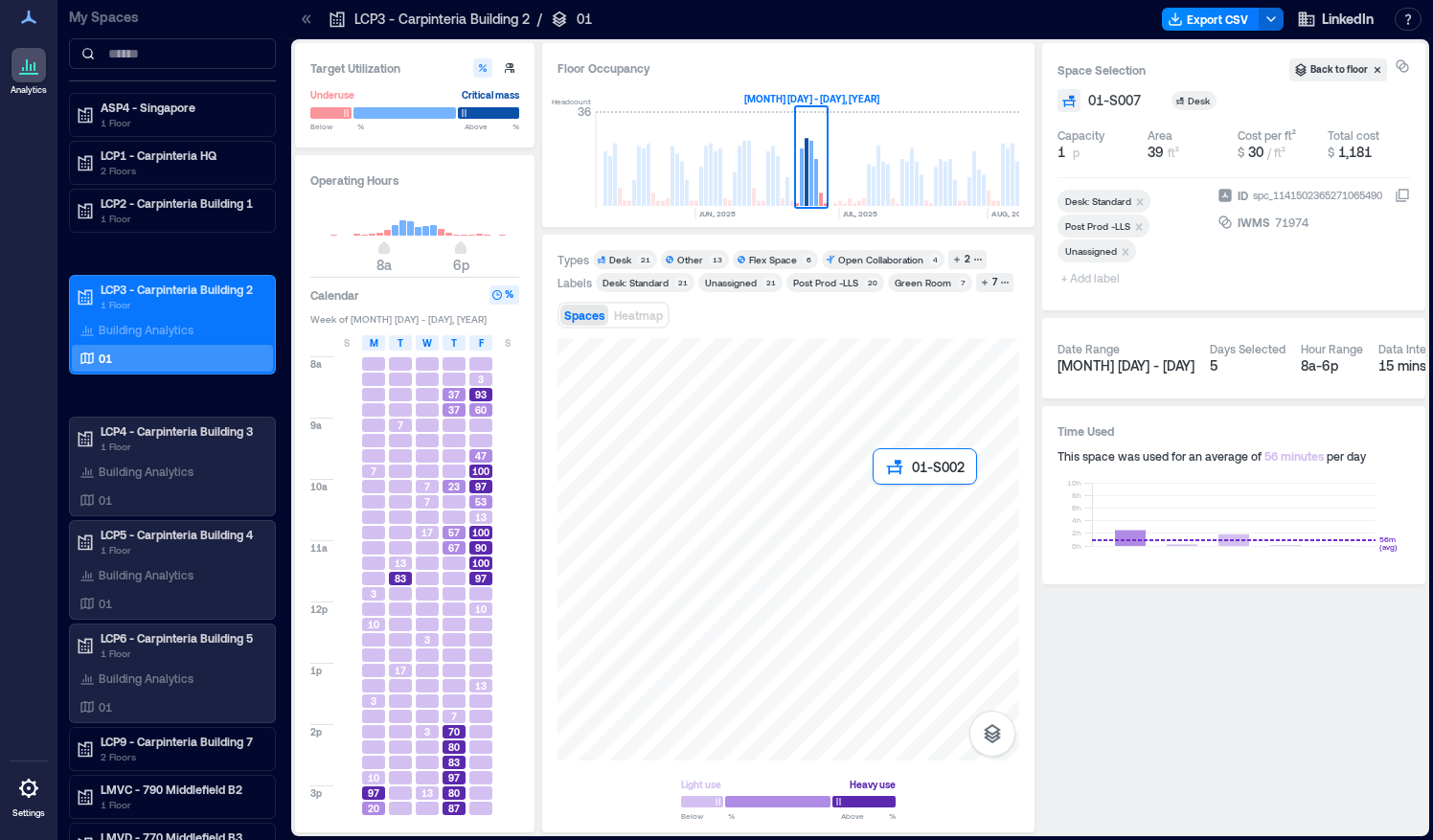 click at bounding box center [788, 549] 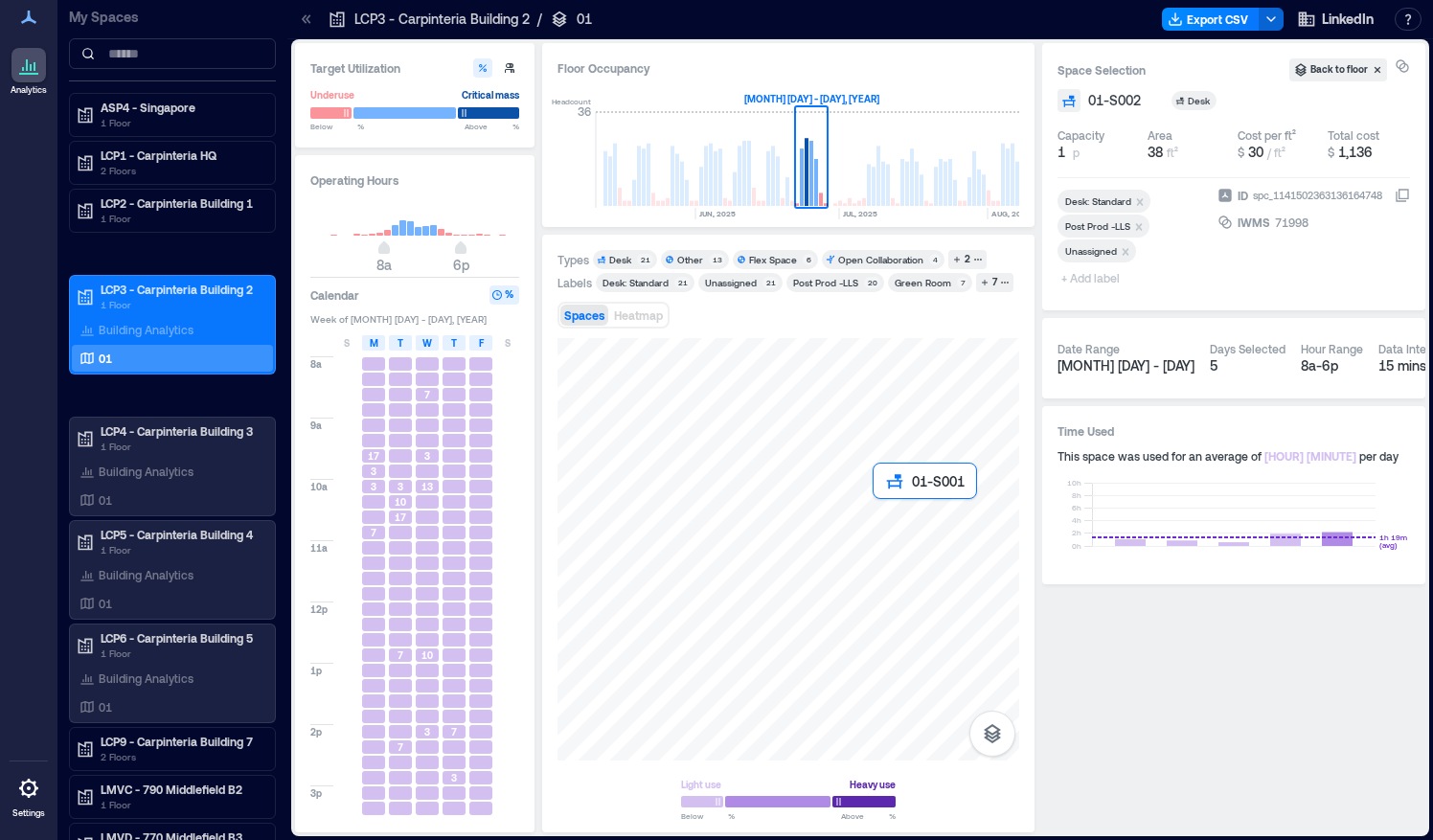 click at bounding box center [788, 549] 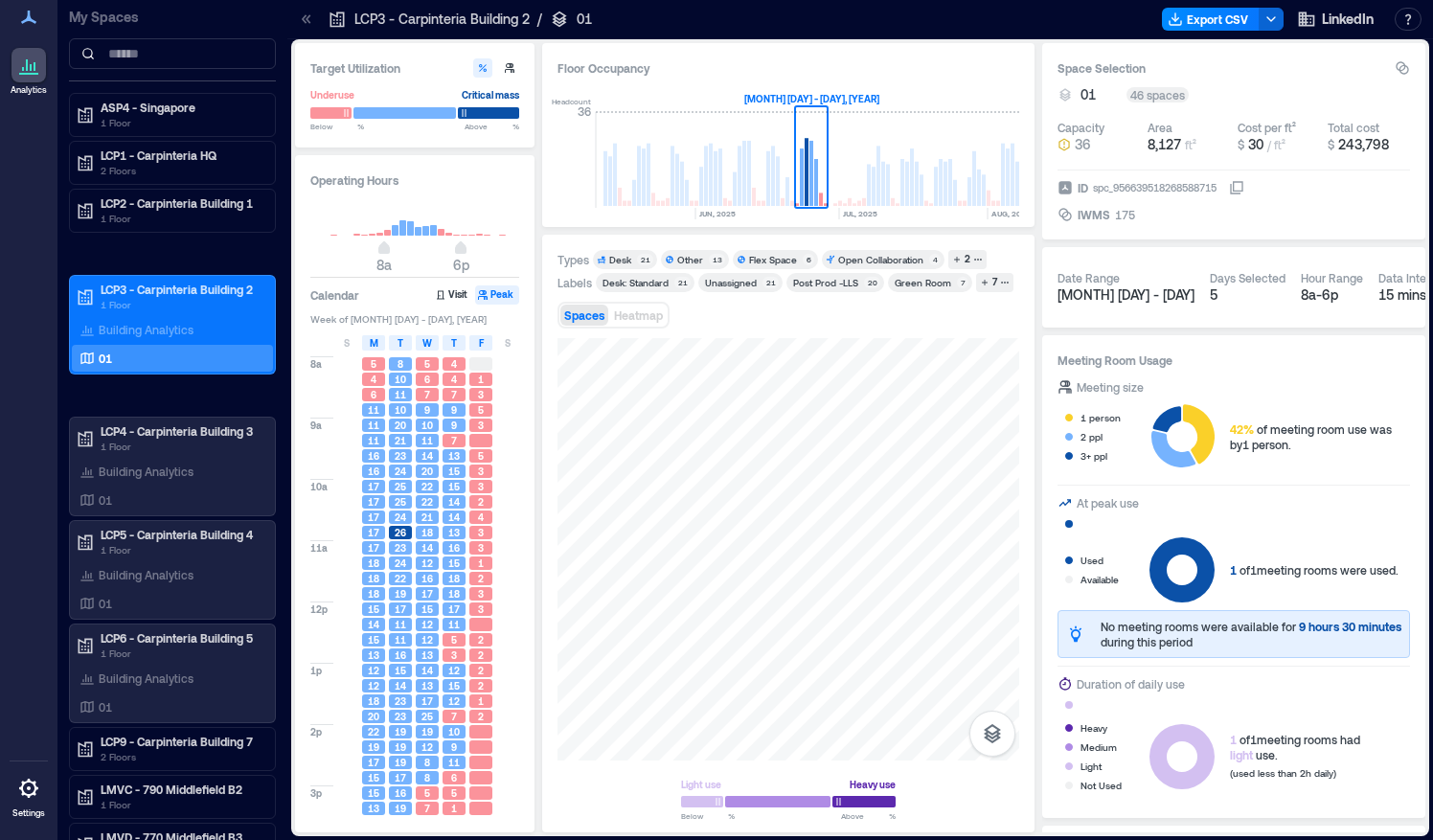 click on "Flex Space" at bounding box center (773, 260) 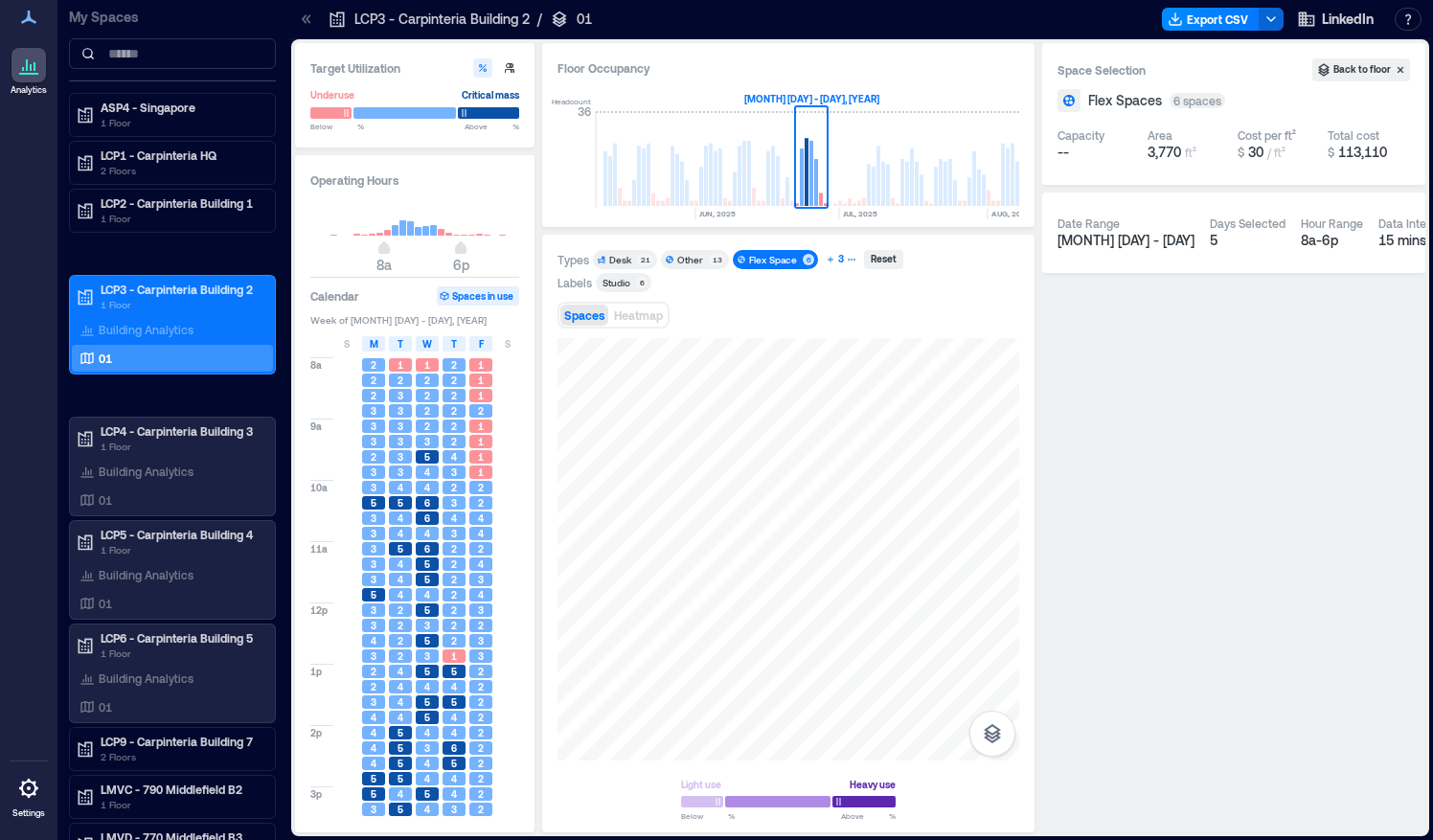 click on "3" at bounding box center (841, 260) 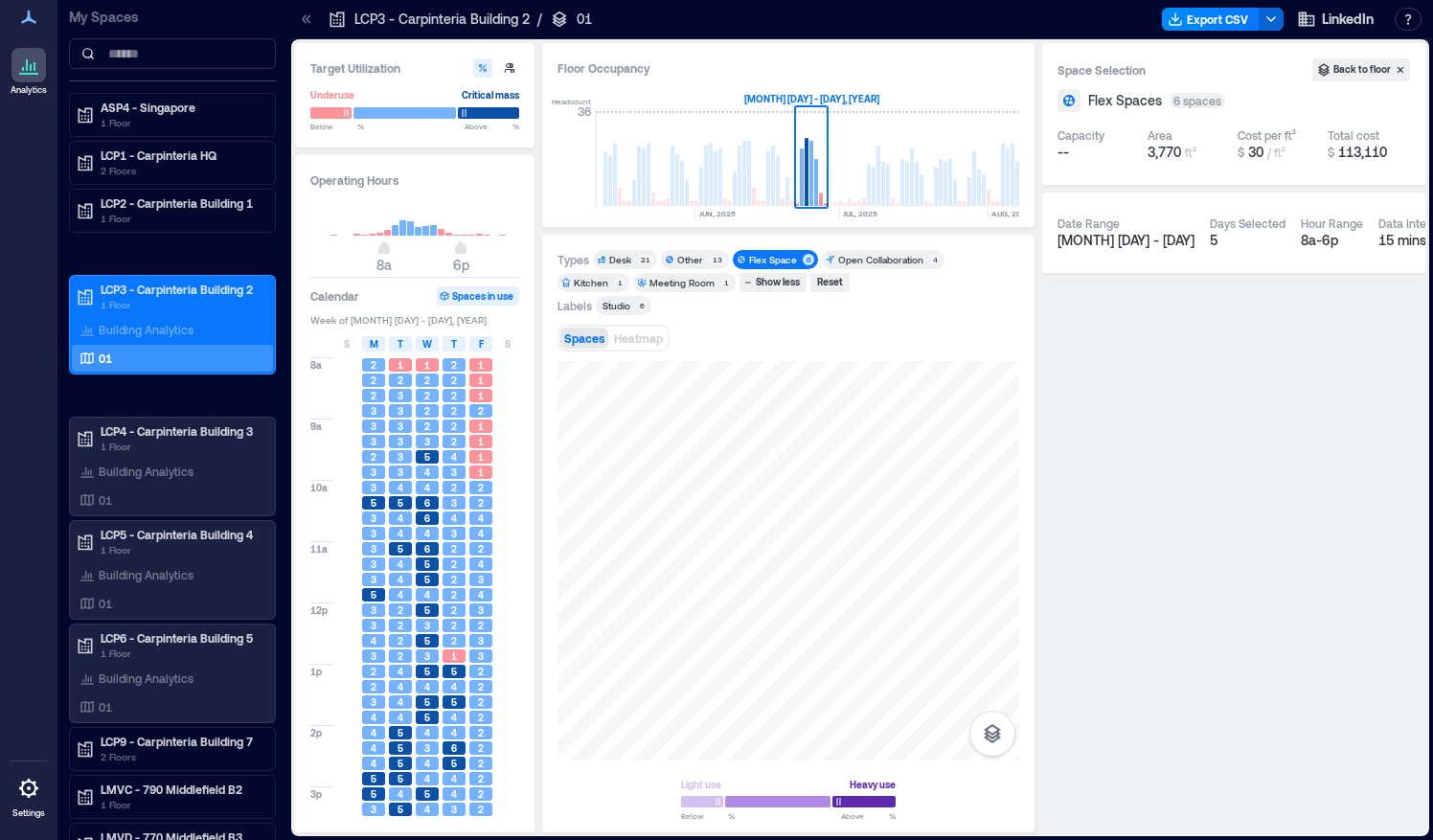 click on "Open Collaboration" at bounding box center [880, 260] 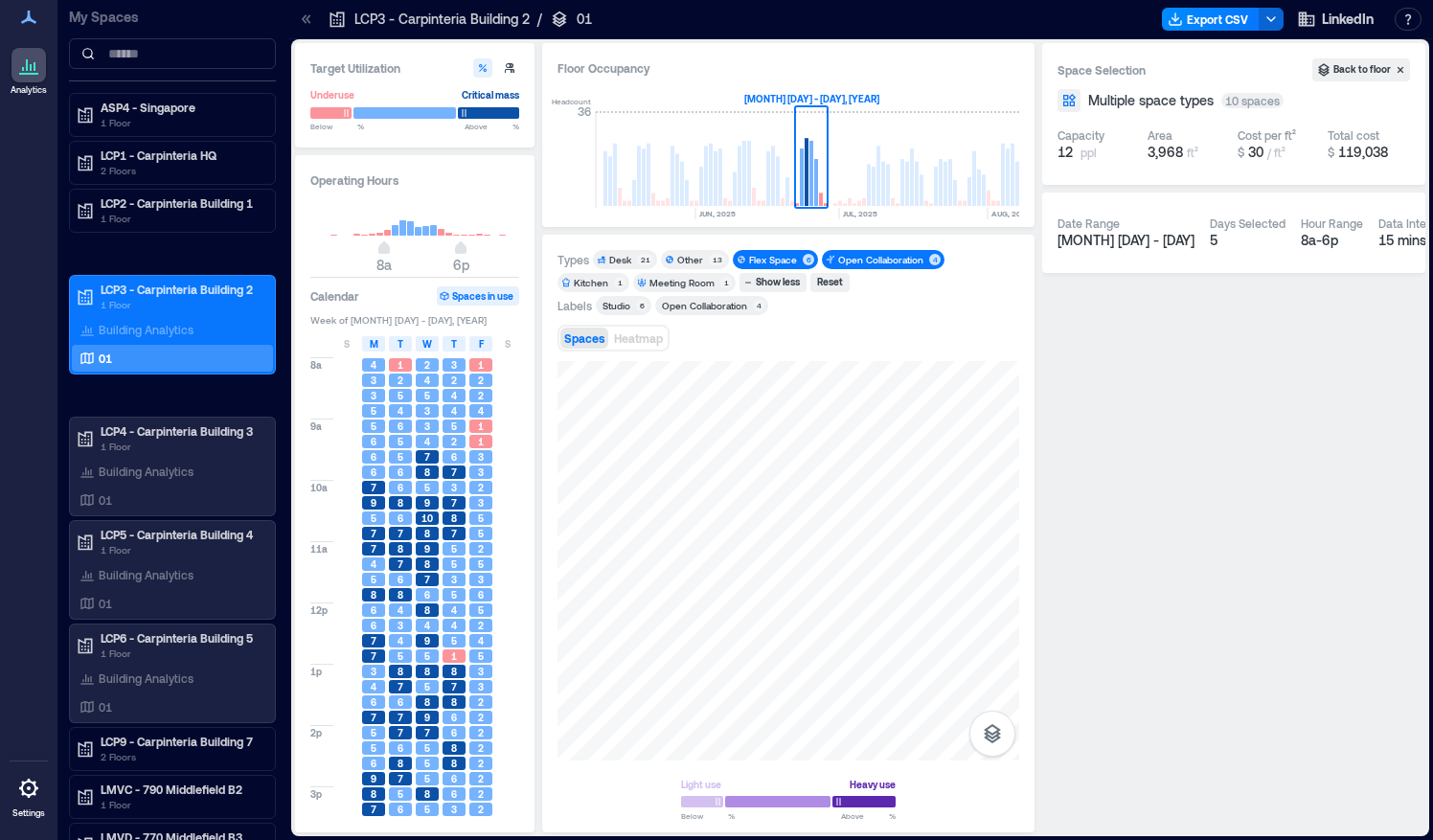 click on "Flex Space" at bounding box center (773, 260) 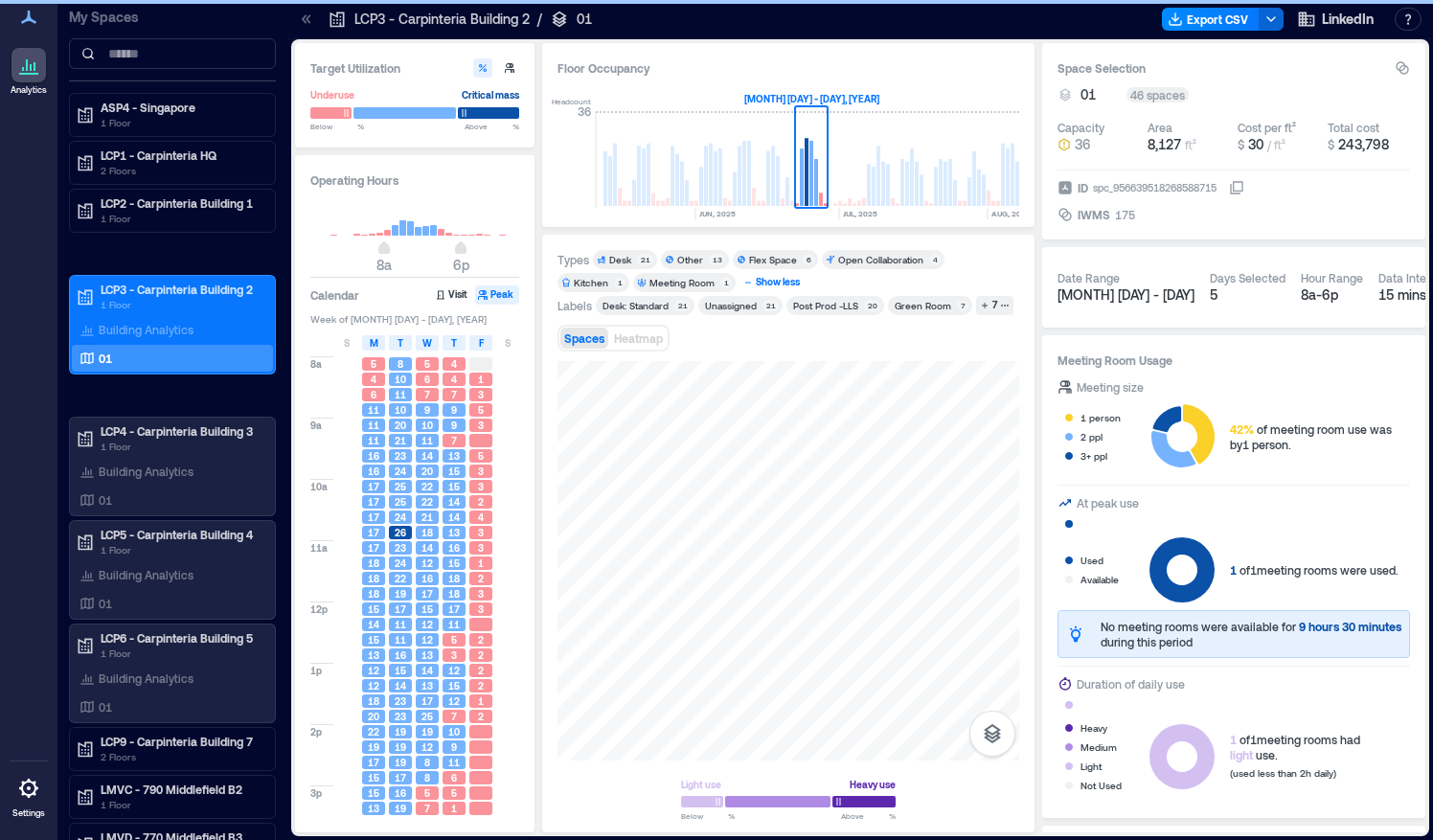 click on "Show less" at bounding box center (778, 283) 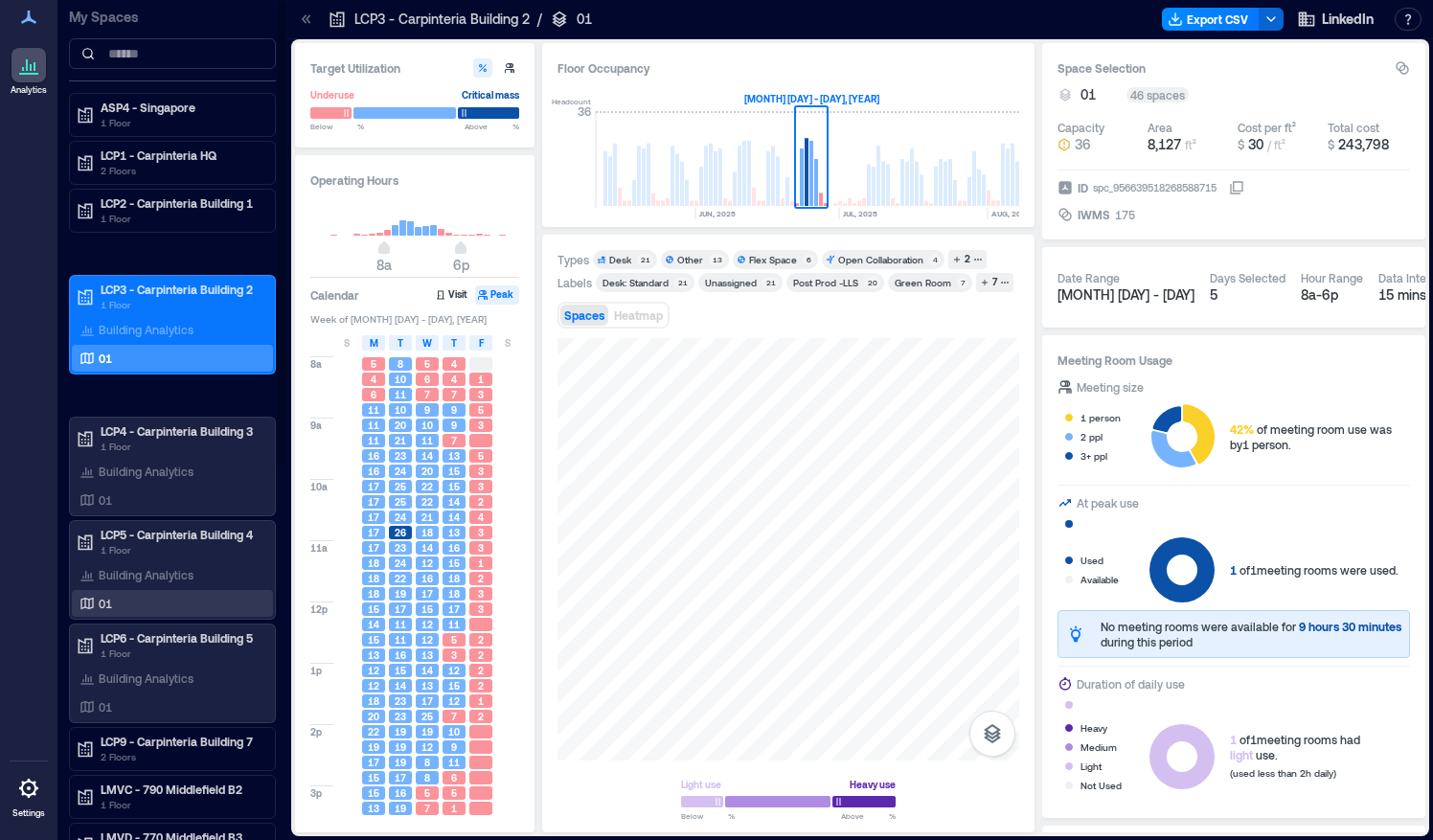 scroll, scrollTop: 53, scrollLeft: 0, axis: vertical 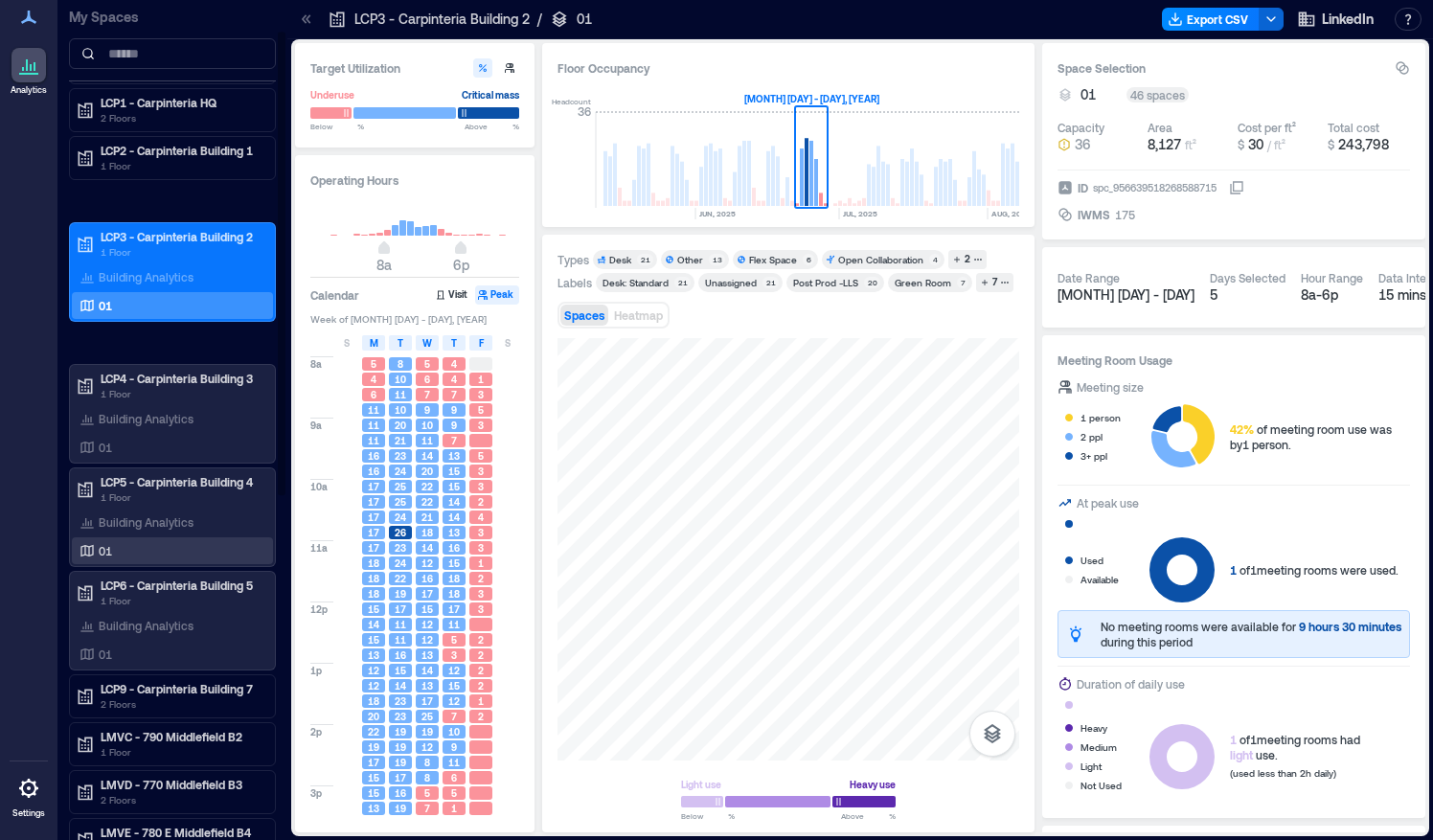click on "01" at bounding box center (169, 551) 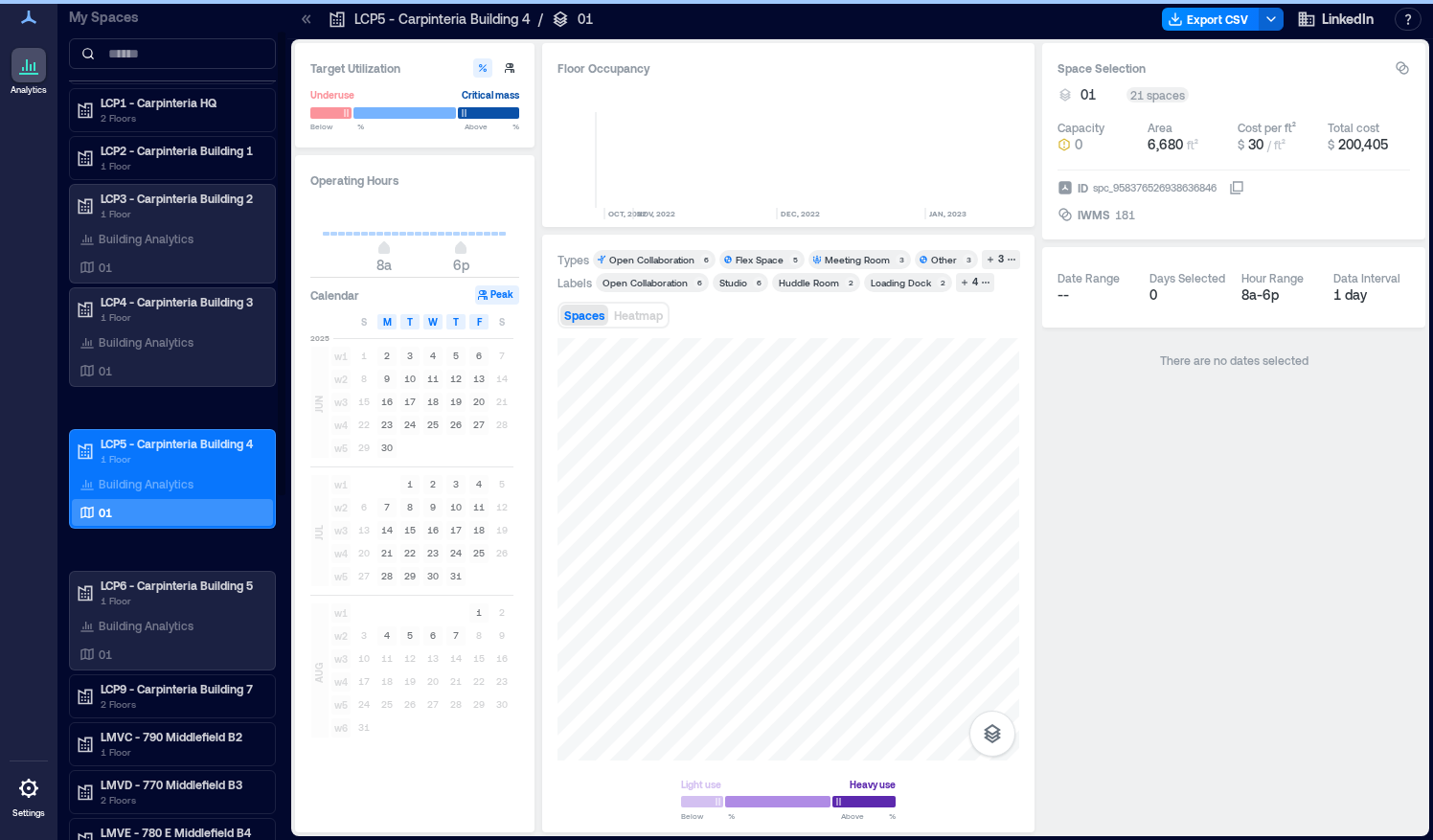 scroll, scrollTop: 0, scrollLeft: 4460, axis: horizontal 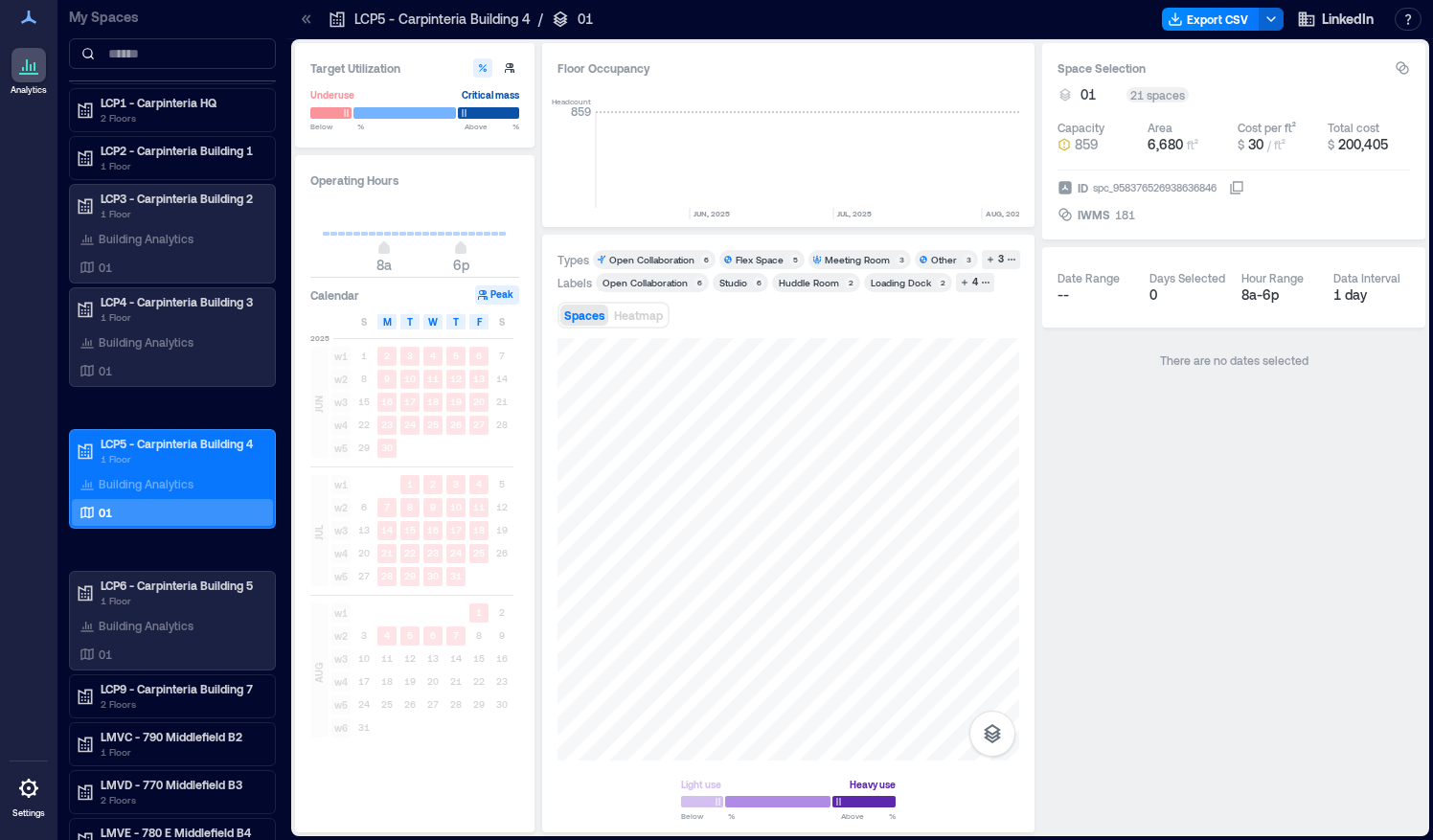 click on "Flex Space" at bounding box center [760, 260] 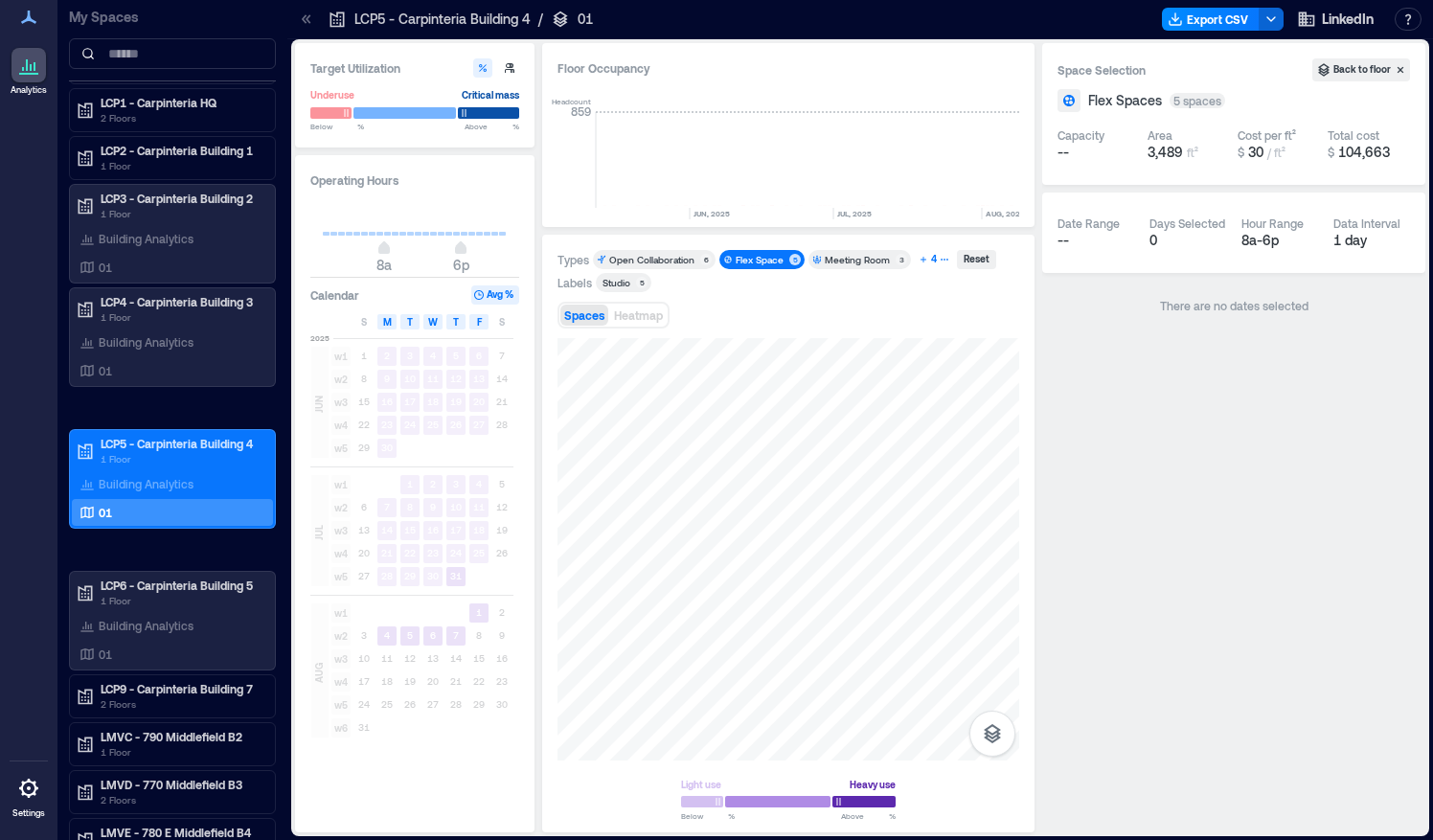 click on "4" at bounding box center (934, 260) 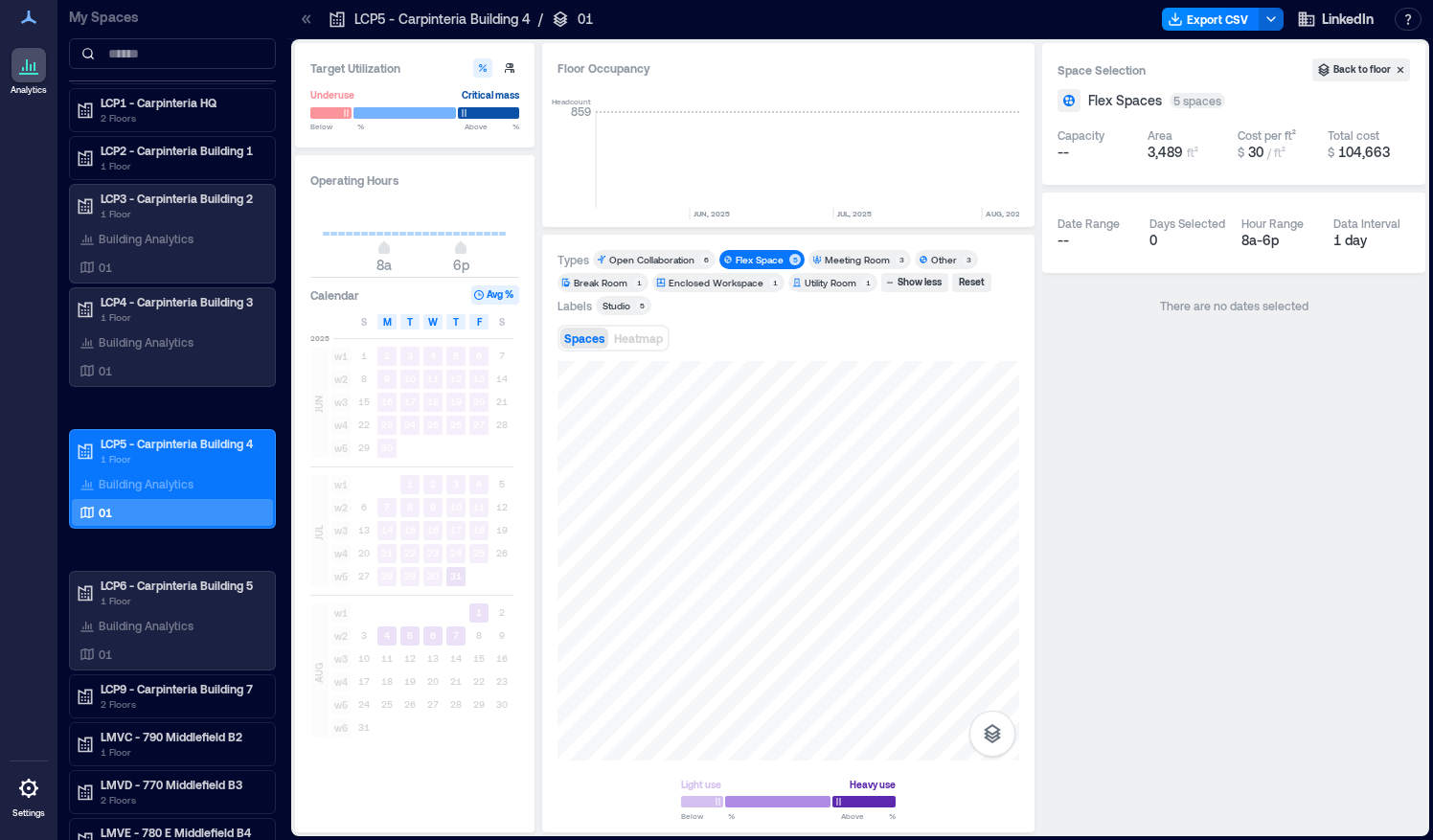 click on "Meeting Room" at bounding box center [857, 260] 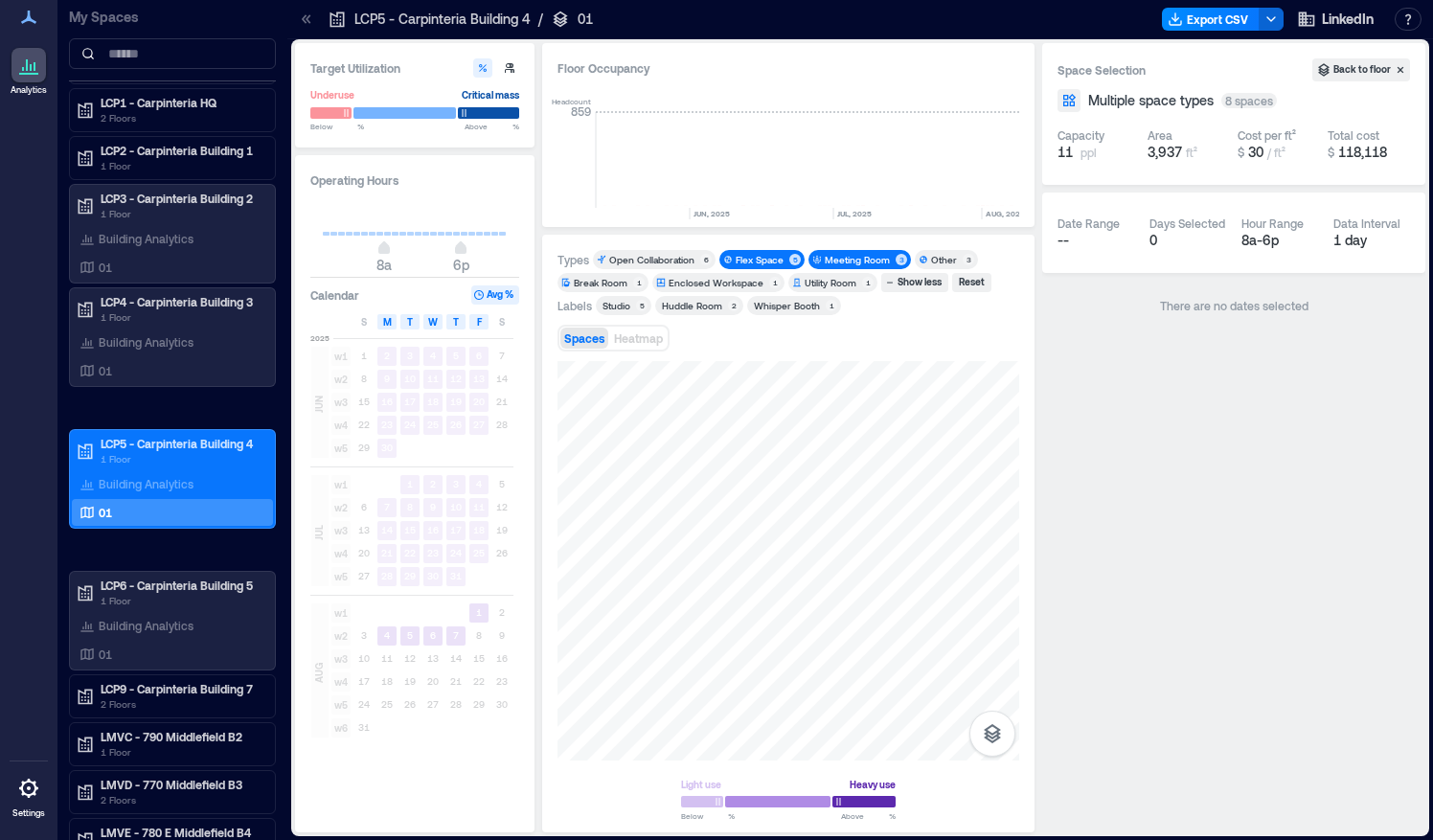 click on "Types Open Collaboration 6 Flex Space 5 Meeting Room 3 Other 3 Break Room 1 Enclosed Workspace 1 Utility Room 1 Show less Reset Labels Studio 5 Huddle Room 2 Whisper Booth 1 Spaces Heatmap Light use Heavy use Below   ** % Above   ** %" at bounding box center (788, 534) 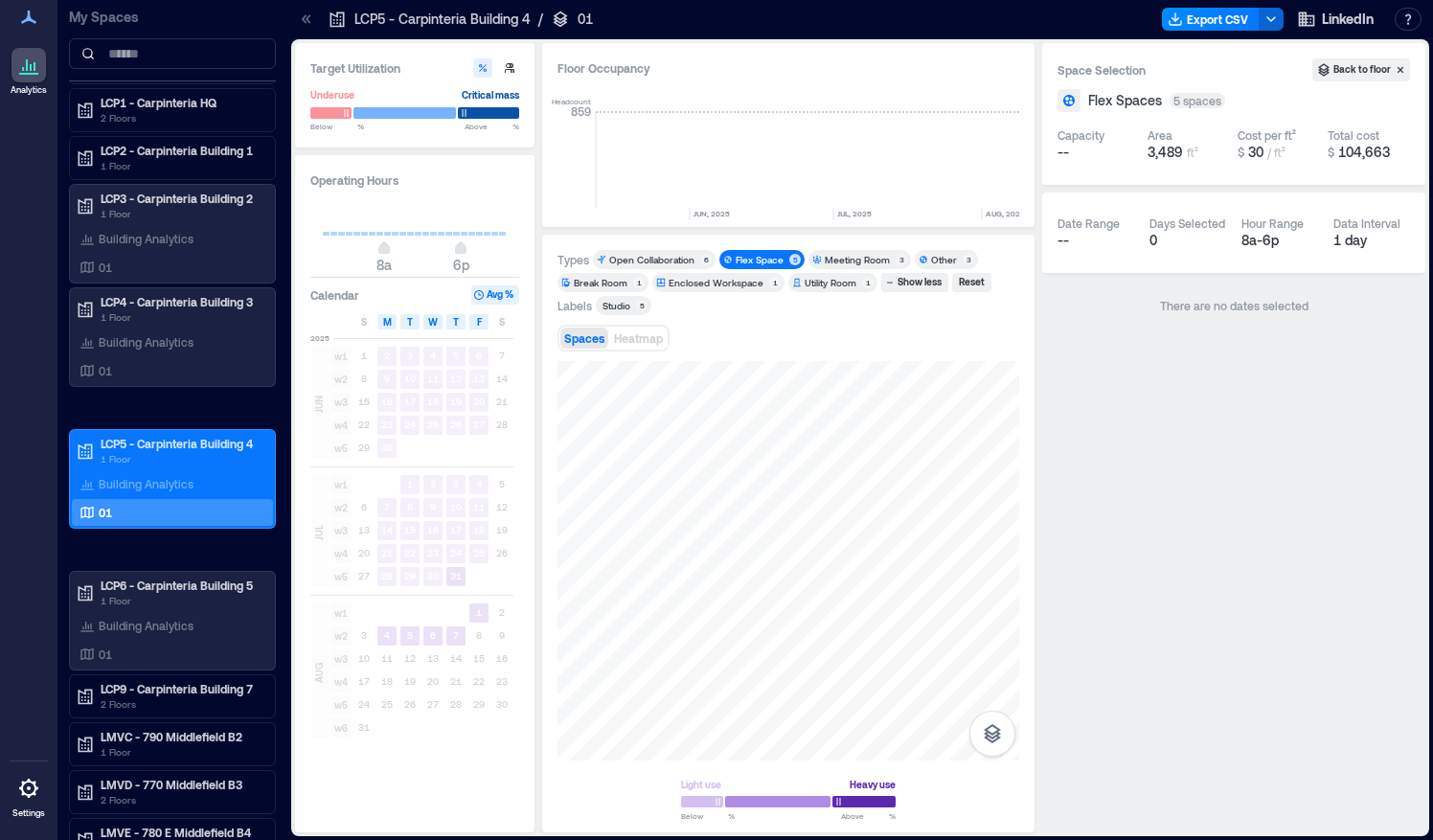 click on "Flex Space" at bounding box center [760, 260] 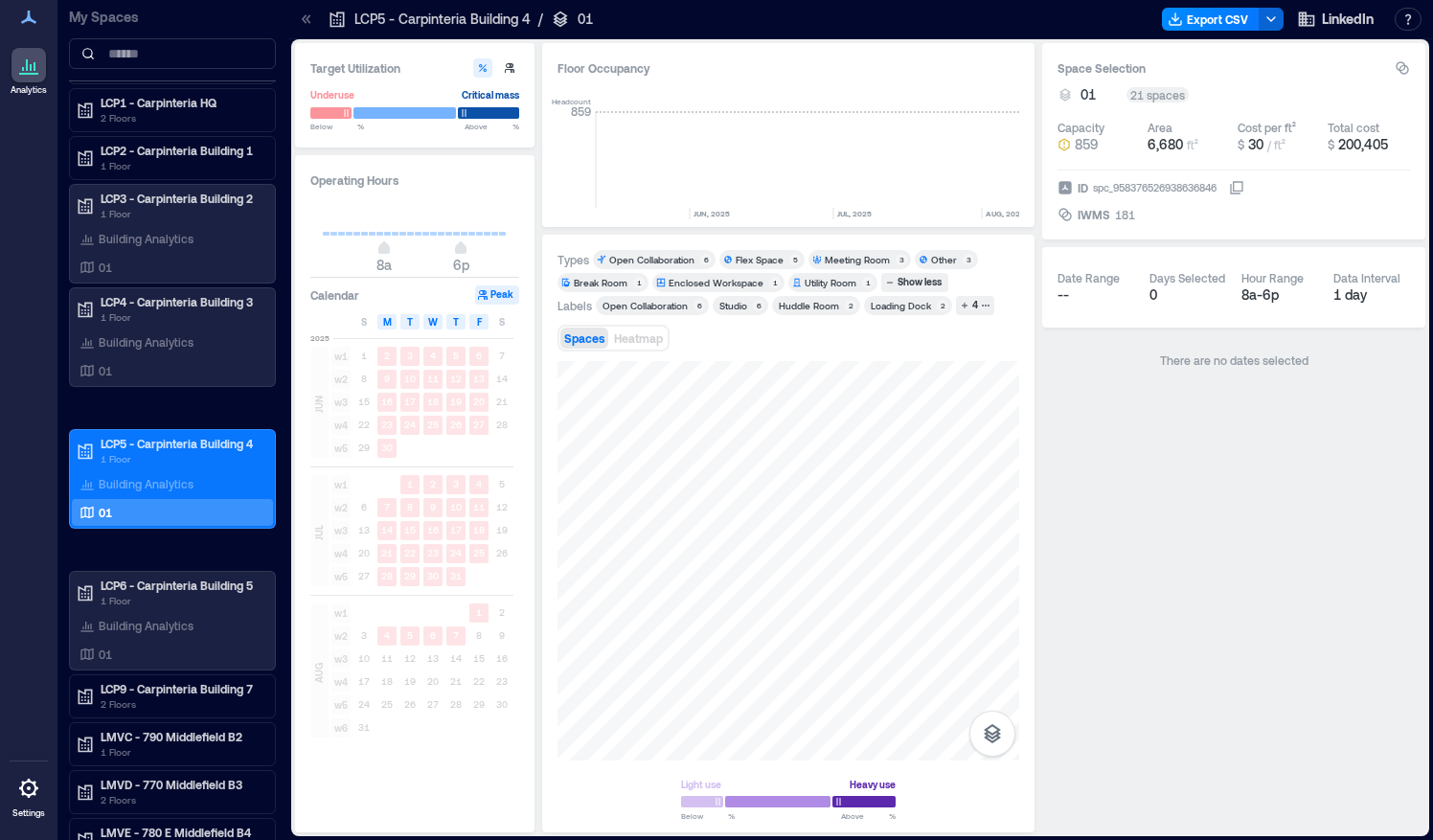 click on "Meeting Room" at bounding box center (857, 260) 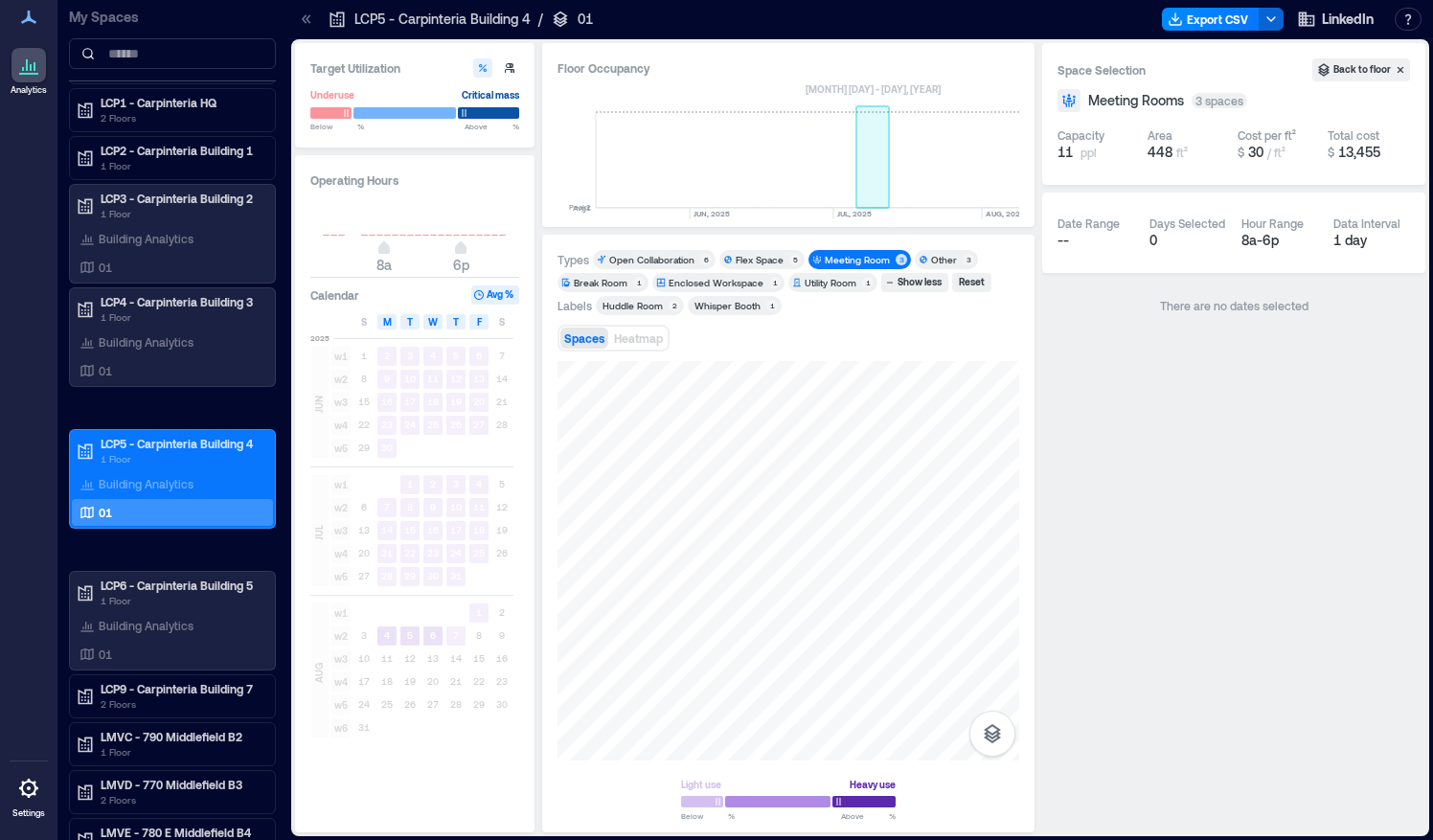 click 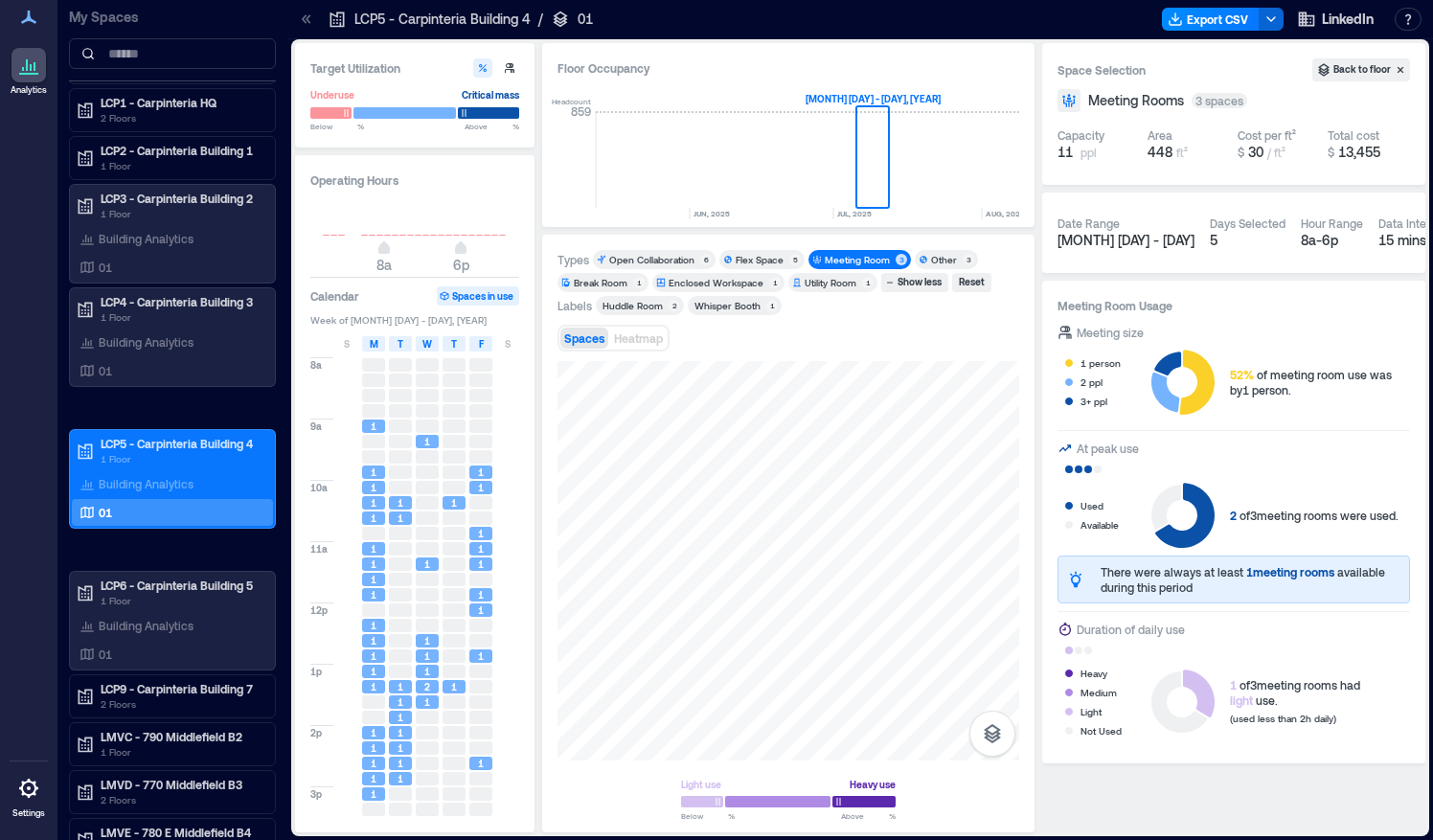click on "Break Room" at bounding box center (601, 283) 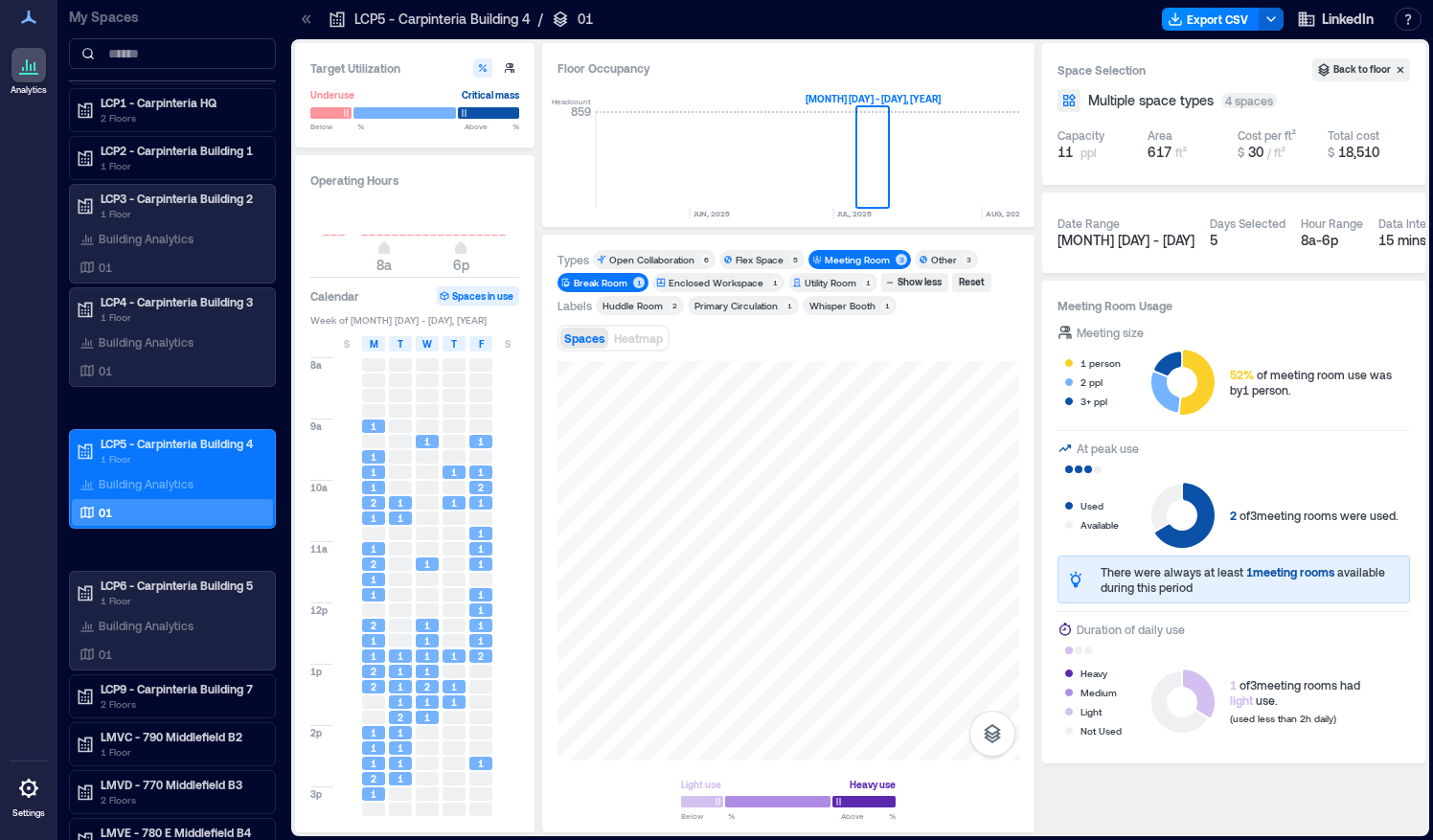 click on "Enclosed Workspace" at bounding box center [716, 283] 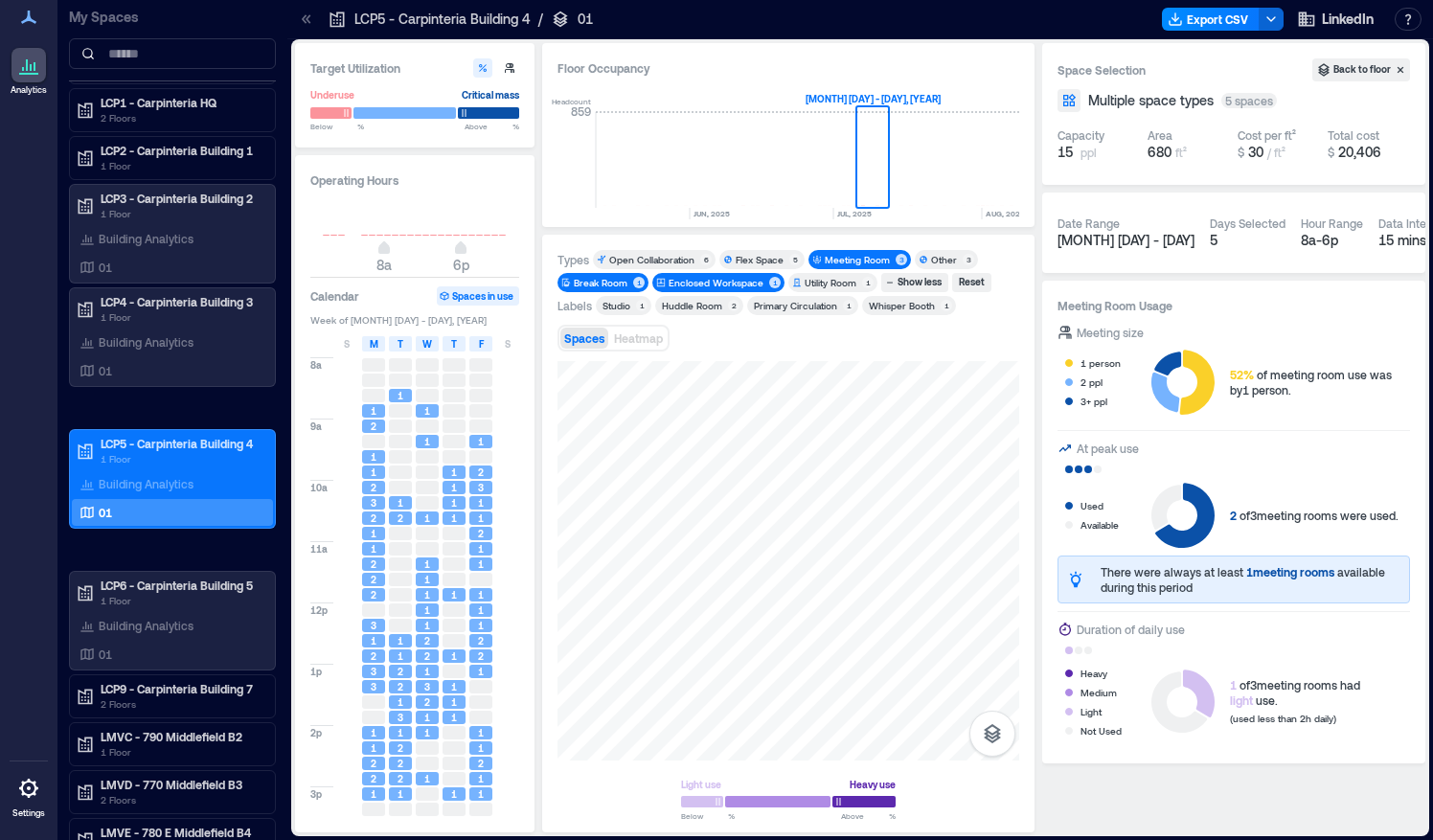 click on "Types Open Collaboration 6 Flex Space 5 Meeting Room 3 Other 3 Break Room 1 Enclosed Workspace 1 Utility Room 1 Show less Reset Labels Studio 1 Huddle Room 2 Primary Circulation 1 Whisper Booth 1 Spaces Heatmap Light use Heavy use Below   ** % Above   ** %" at bounding box center [788, 534] 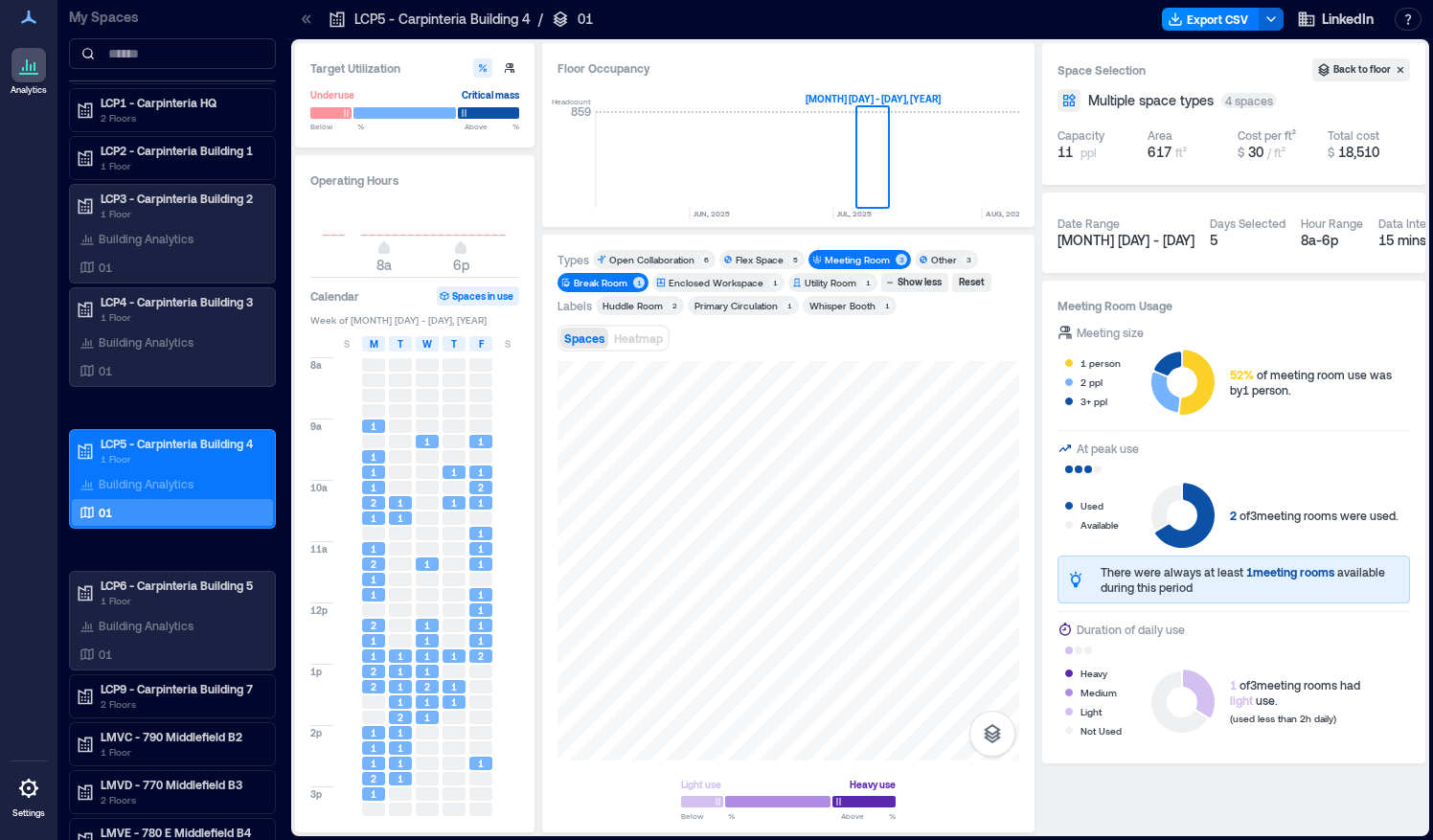 click on "Break Room" at bounding box center [601, 283] 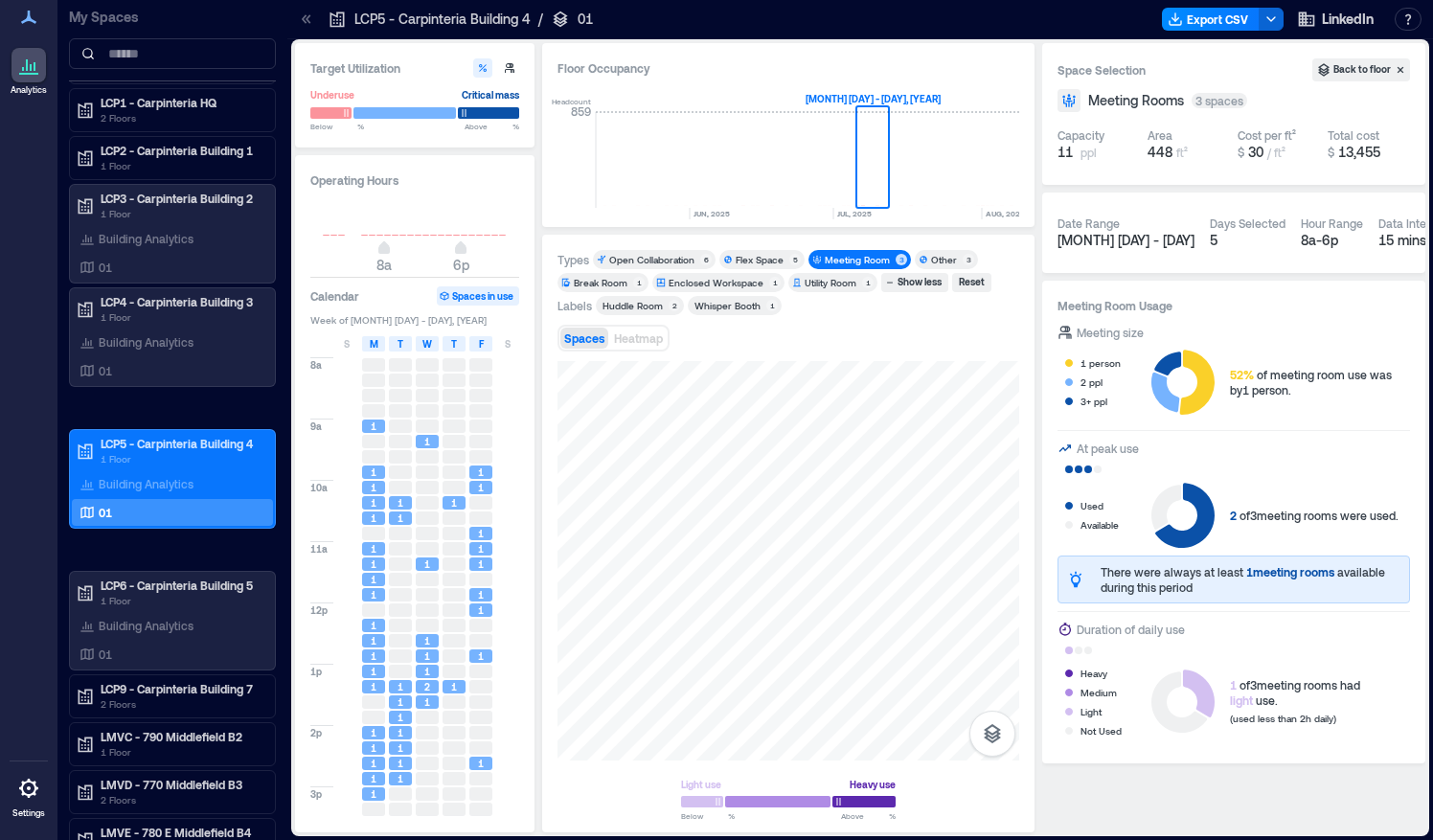 click on "Open Collaboration" at bounding box center [651, 260] 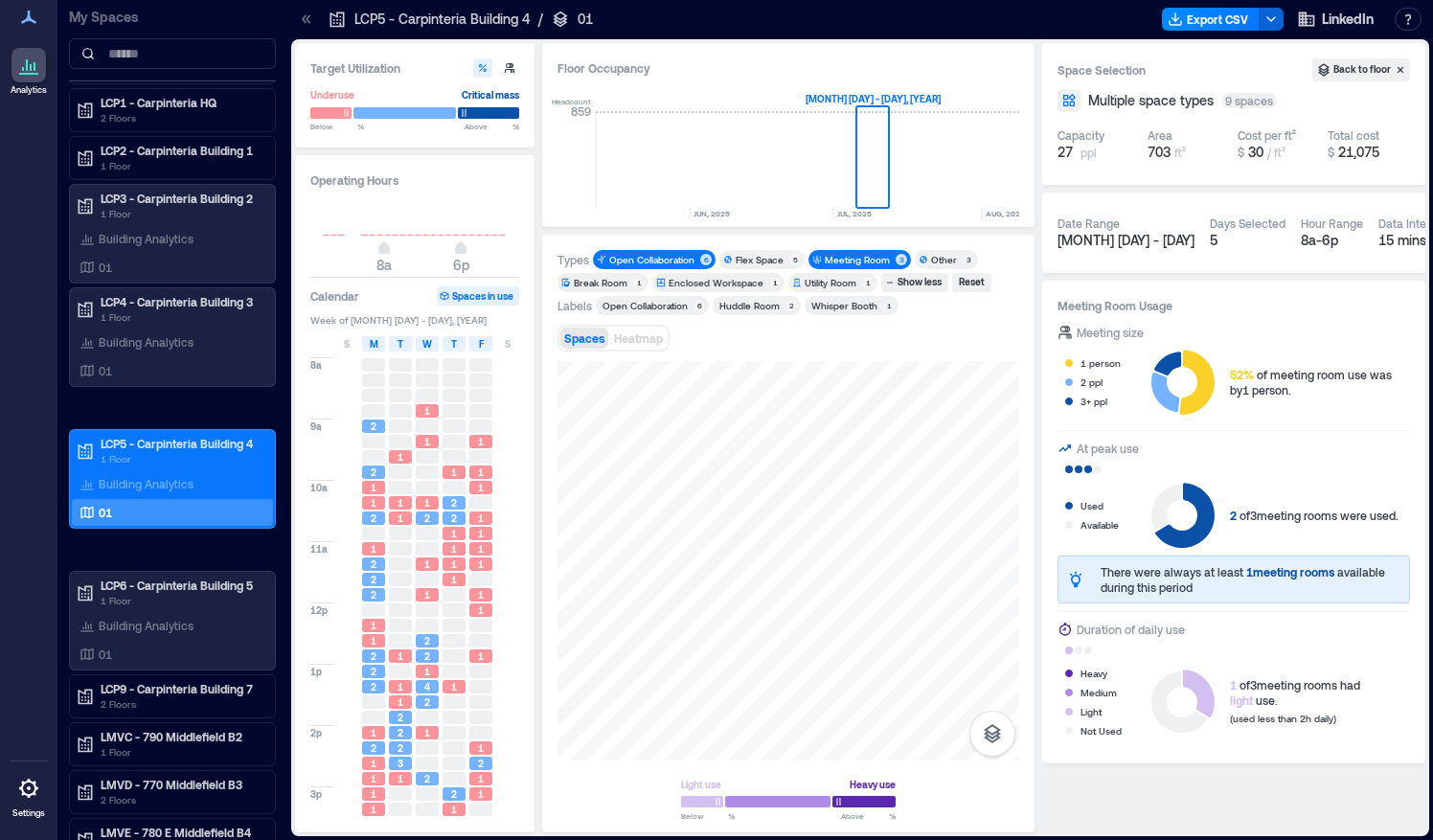 click on "Meeting Room 3" at bounding box center [859, 260] 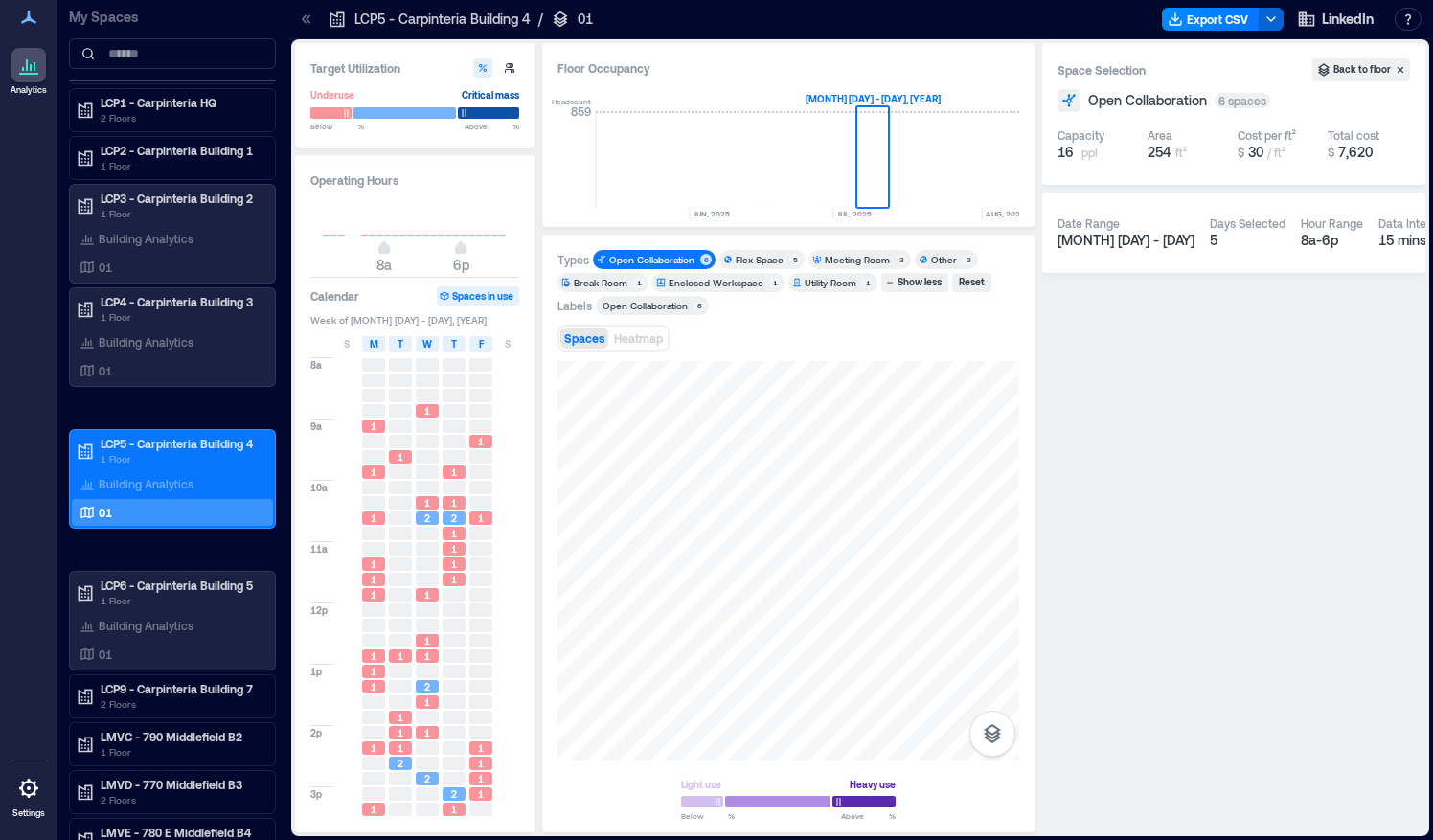 click on "Open Collaboration 6" at bounding box center [654, 260] 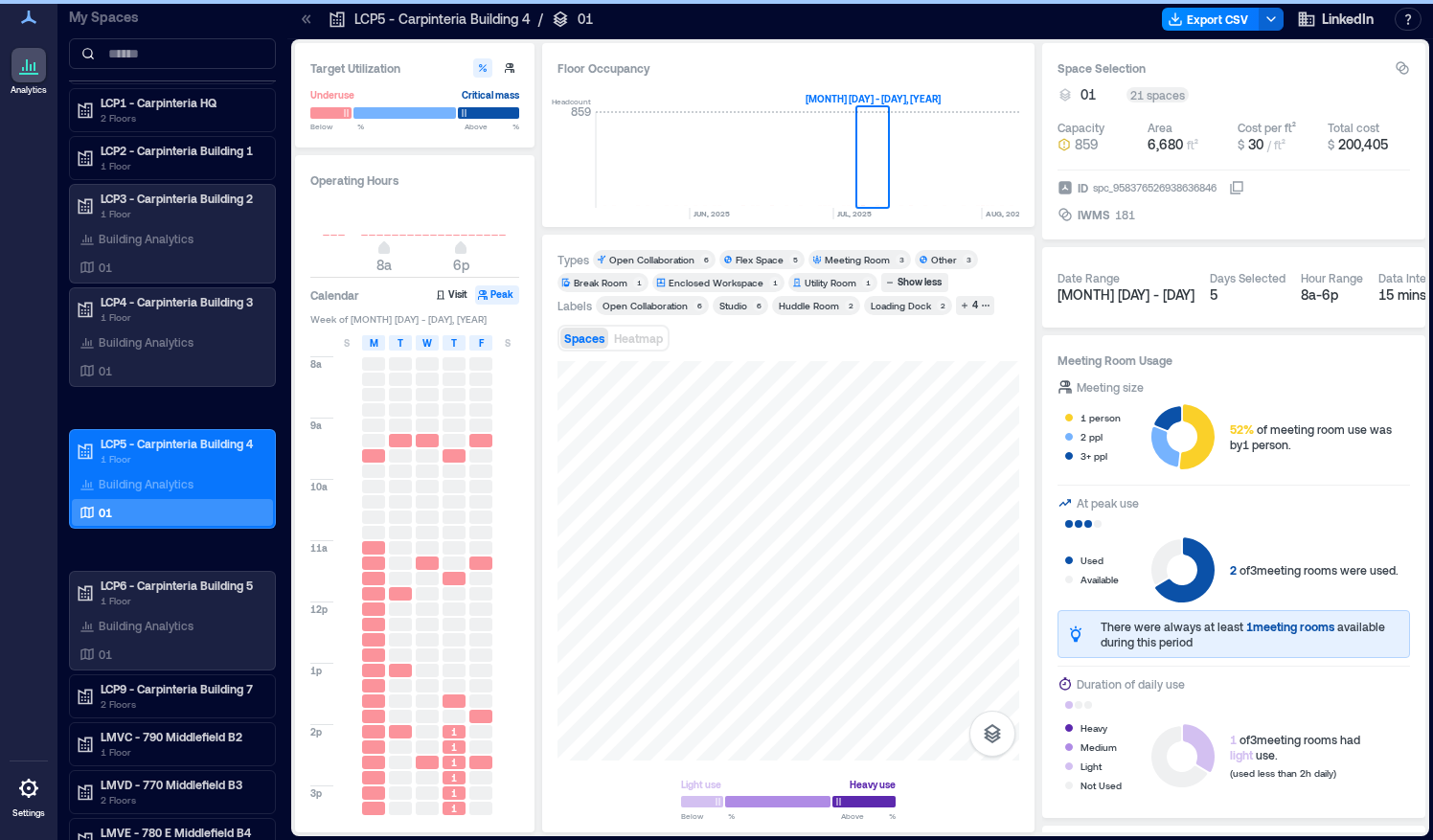click on "Flex Space" at bounding box center (760, 260) 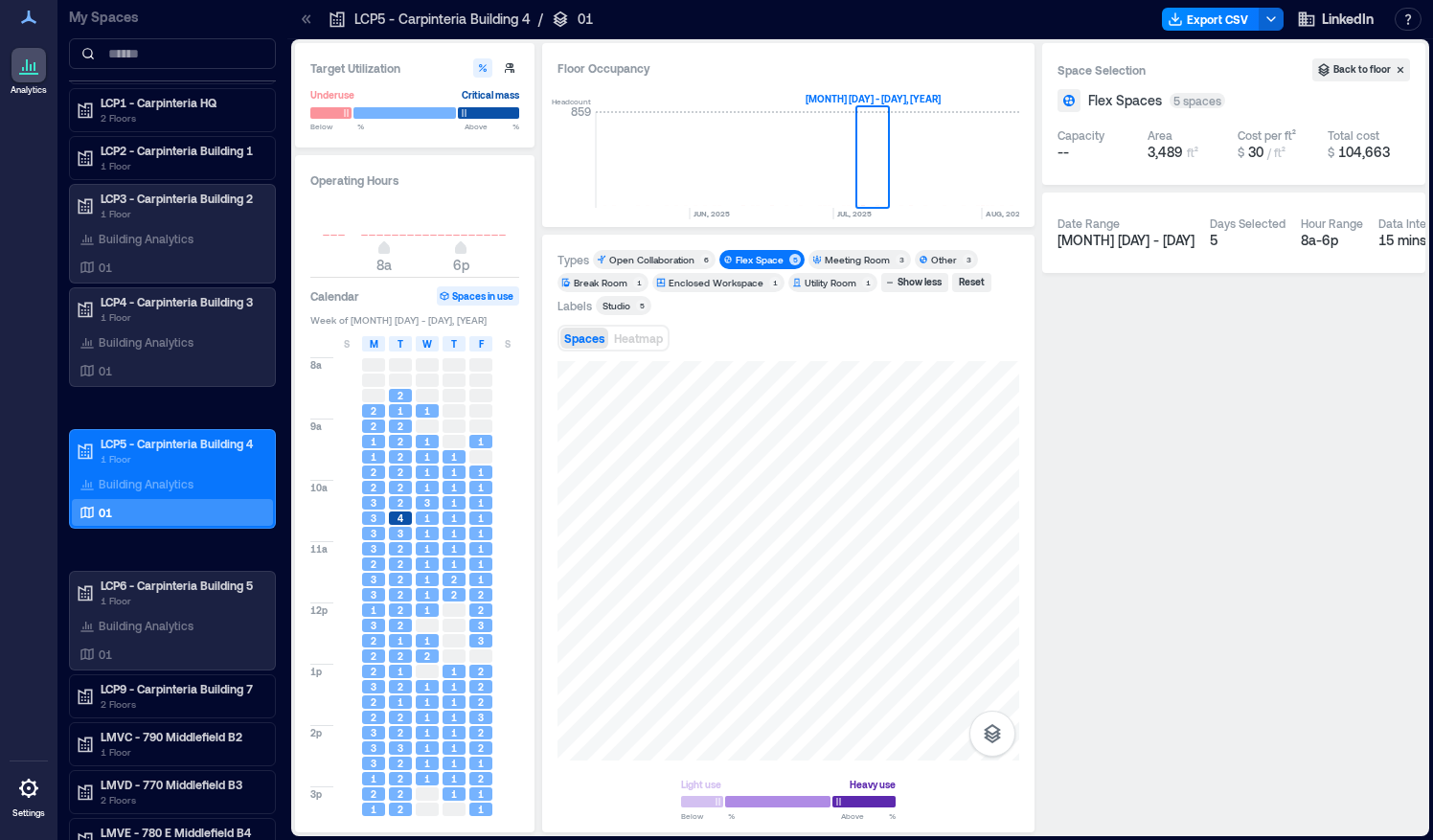 click on "Meeting Room" at bounding box center (857, 260) 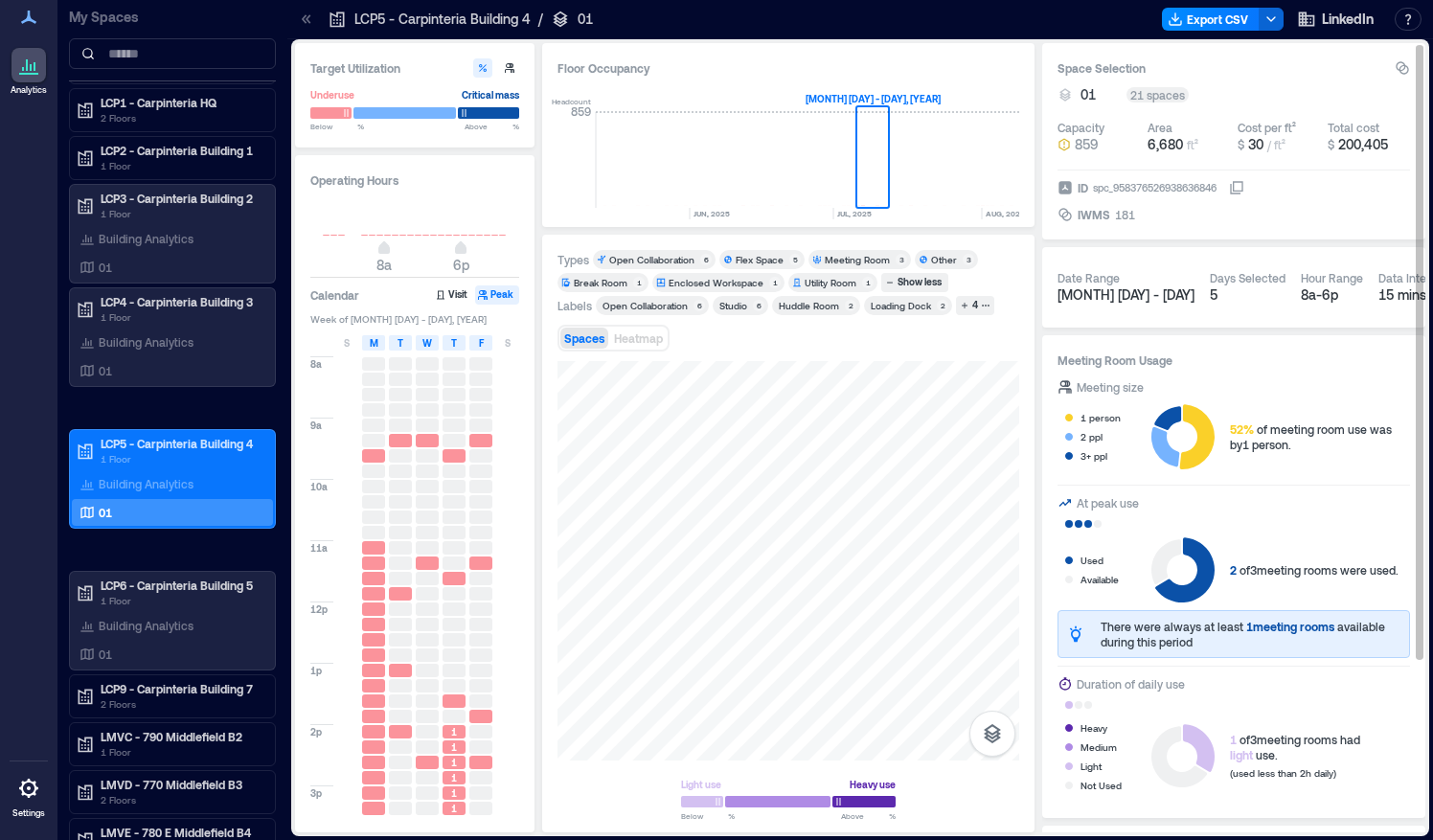click on "Target Utilization Underuse Critical mass Below   ** % Above   ** % Operating Hours 8a 6p Calendar Visit Peak Week of [MONTH] [DAY] - [DAY], [YEAR] S M T W T F S 8a 9a 10a 11a 12p 1p 2p 3p 4p 5p 1 1 1 1 2 2 2 1 1 1 1 1 1 1 1 1 1 1 1 1 1 1 1 Floor Occupancy Headcount 859 OCT, [YEAR] NOV, [YEAR] DEC, [YEAR] JAN, [YEAR] FEB, [YEAR] MAR, [YEAR] APR, [YEAR] MAY, [YEAR] JUN, [YEAR] JUL, [YEAR] AUG, [YEAR] SEP, [YEAR] OCT, [YEAR] NOV, [YEAR] DEC, [YEAR] JAN, [YEAR] FEB, [YEAR] MAR, [YEAR] APR, [YEAR] MAY, [YEAR] JUN, [YEAR] JUL, [YEAR] AUG, [YEAR] SEP, [YEAR] OCT, [YEAR] NOV, [YEAR] DEC, [YEAR] JAN, [YEAR] FEB, [YEAR] MAR, [YEAR] APR, [YEAR] MAY, [YEAR] JUN, [YEAR] JUL, [YEAR] AUG, [YEAR] [MONTH] [DAY] - [DAY], [YEAR] Types Open Collaboration 6 Flex Space 5 Meeting Room 3 Other 3 Break Room 1 Enclosed Workspace 1 Utility Room 1 Show less Labels Open Collaboration 6 Studio 6 Huddle Room 2 Loading Dock 2 4 Spaces Heatmap Light use Heavy use Below   ** % Above   ** % Space Selection 01 21 spaces Capacity   859   Area 6,680   ft² Cost per ft² $   30   / ft² Total cost $   200,405 ID spc_958376526938636846 IWMS" at bounding box center [860, 438] 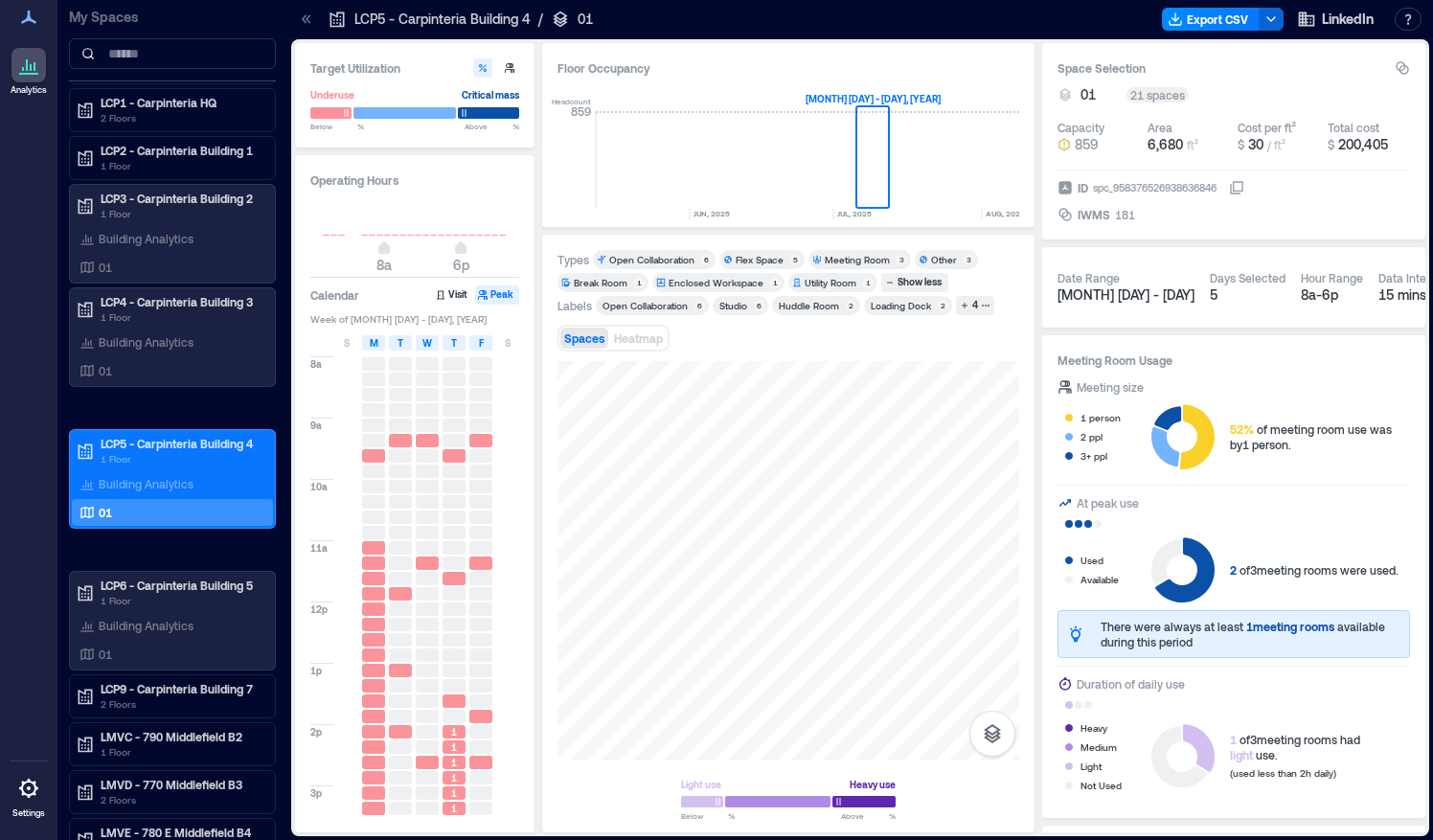 click on "Types Open Collaboration 6 Flex Space 5 Meeting Room 3 Other 3 Break Room 1 Enclosed Workspace 1 Utility Room 1 Show less Labels Open Collaboration 6 Studio 6 Huddle Room 2 Loading Dock 2 4 Spaces Heatmap Light use Heavy use Below   ** % Above   ** %" at bounding box center (788, 534) 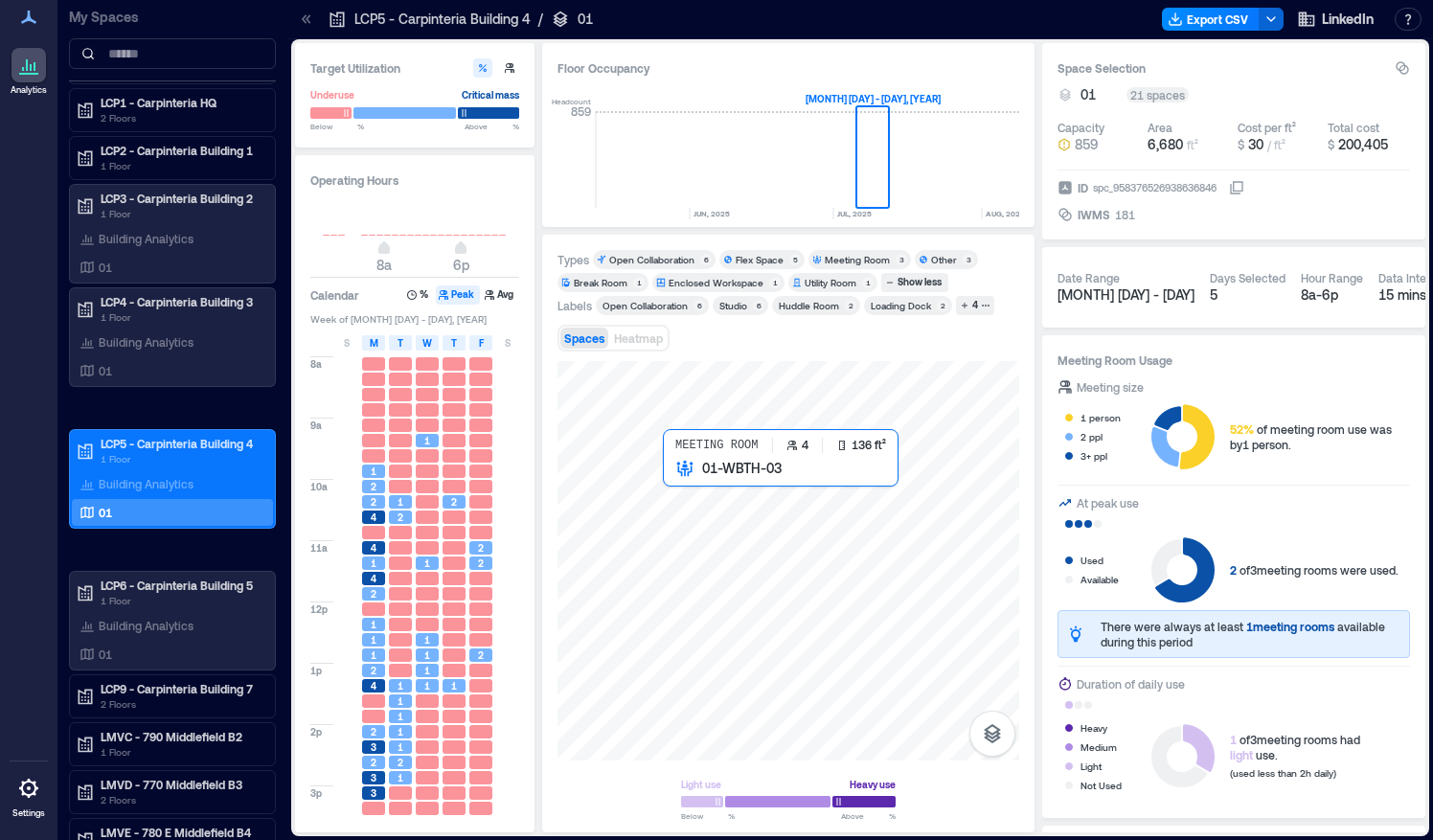 click at bounding box center (788, 560) 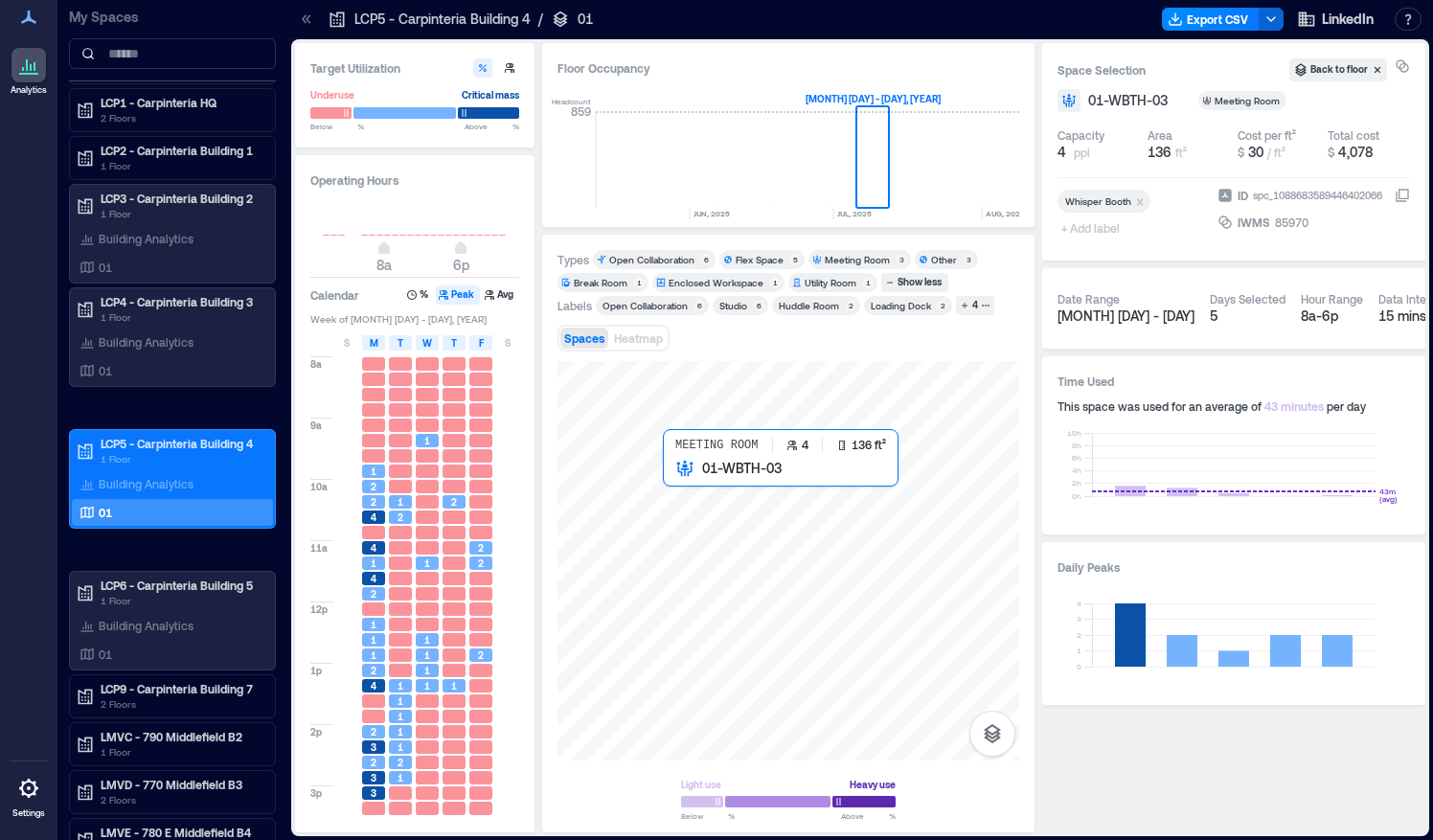 click at bounding box center (788, 560) 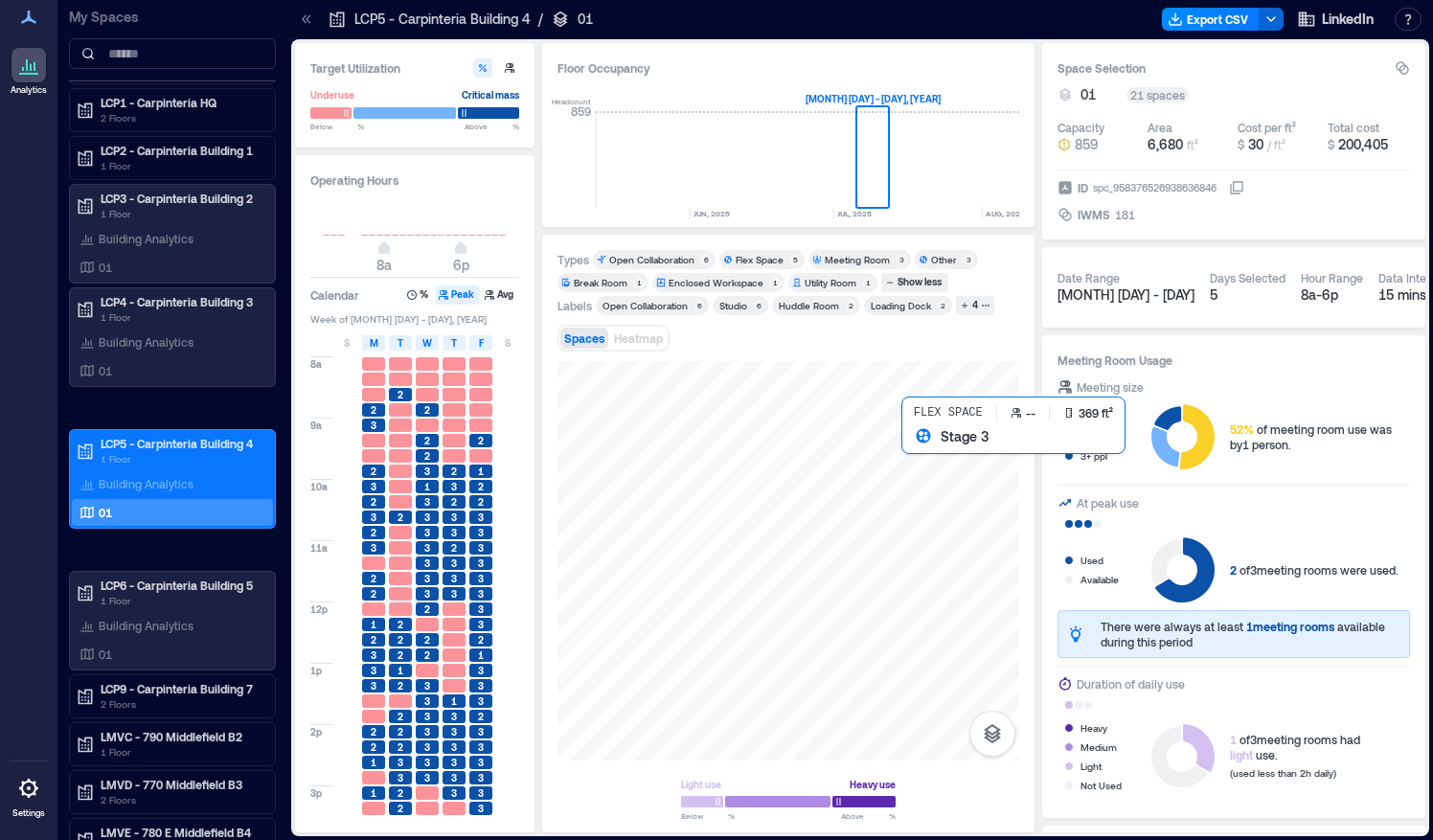 click at bounding box center [788, 560] 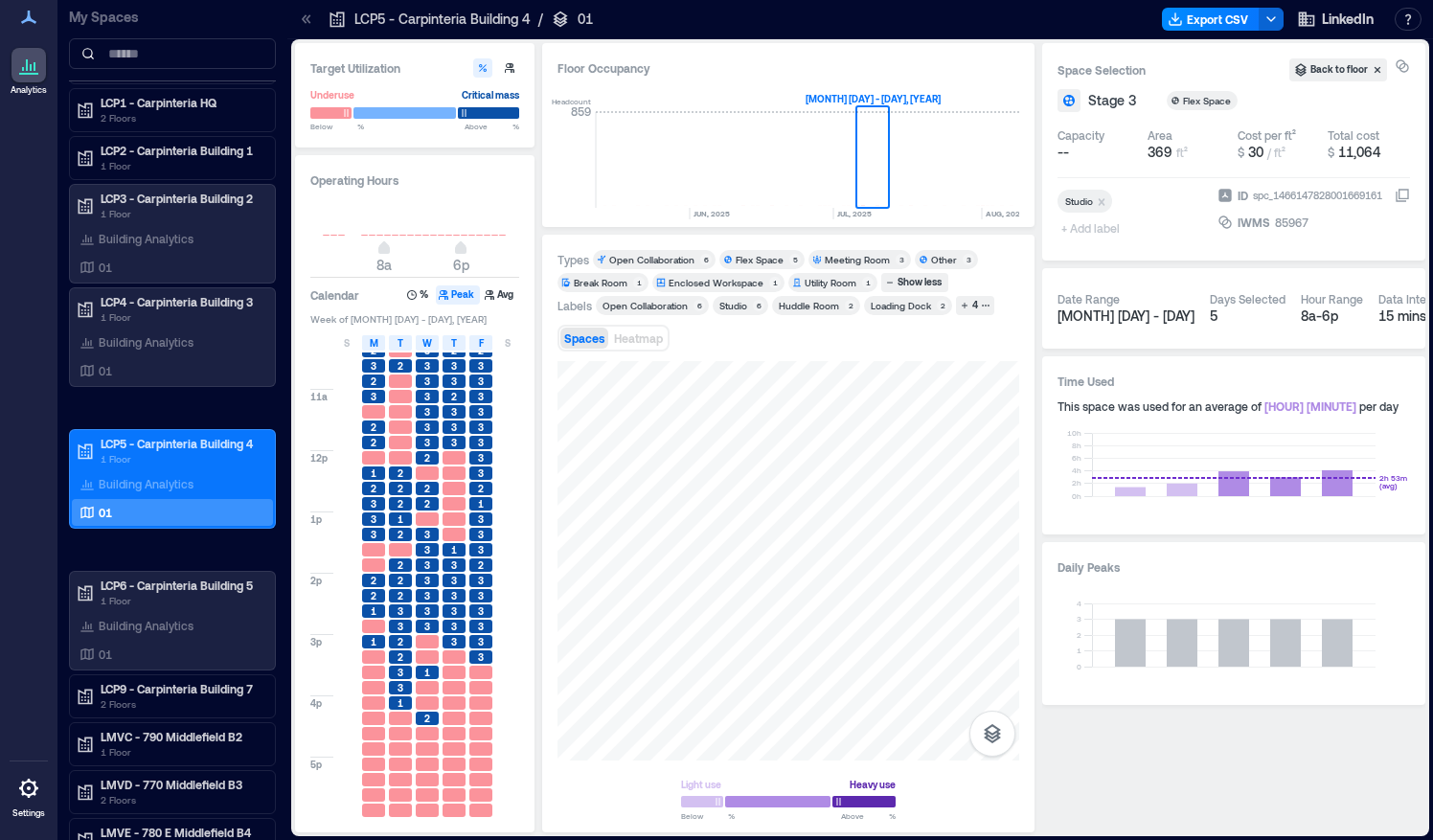scroll, scrollTop: 0, scrollLeft: 0, axis: both 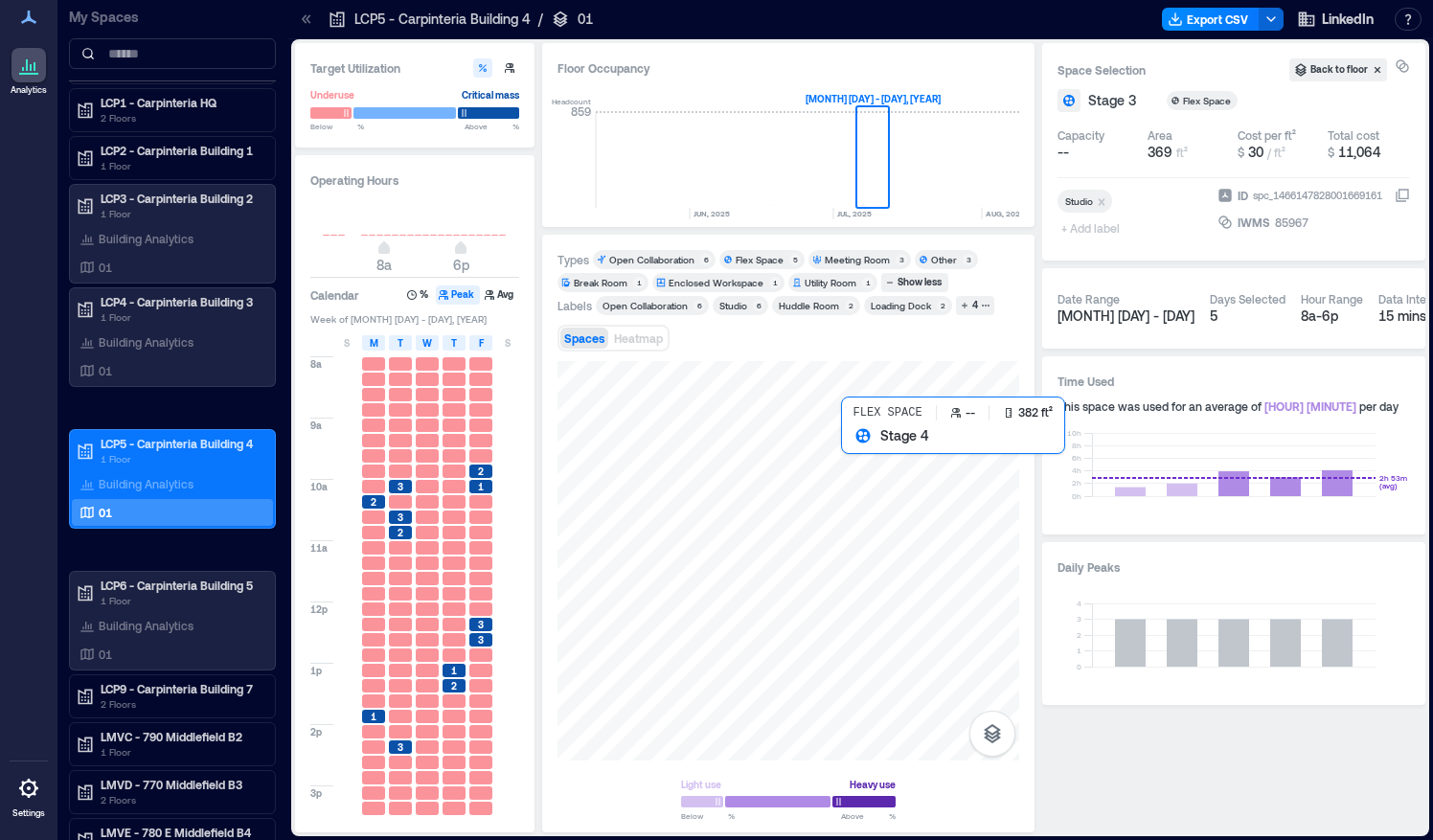 click at bounding box center [788, 560] 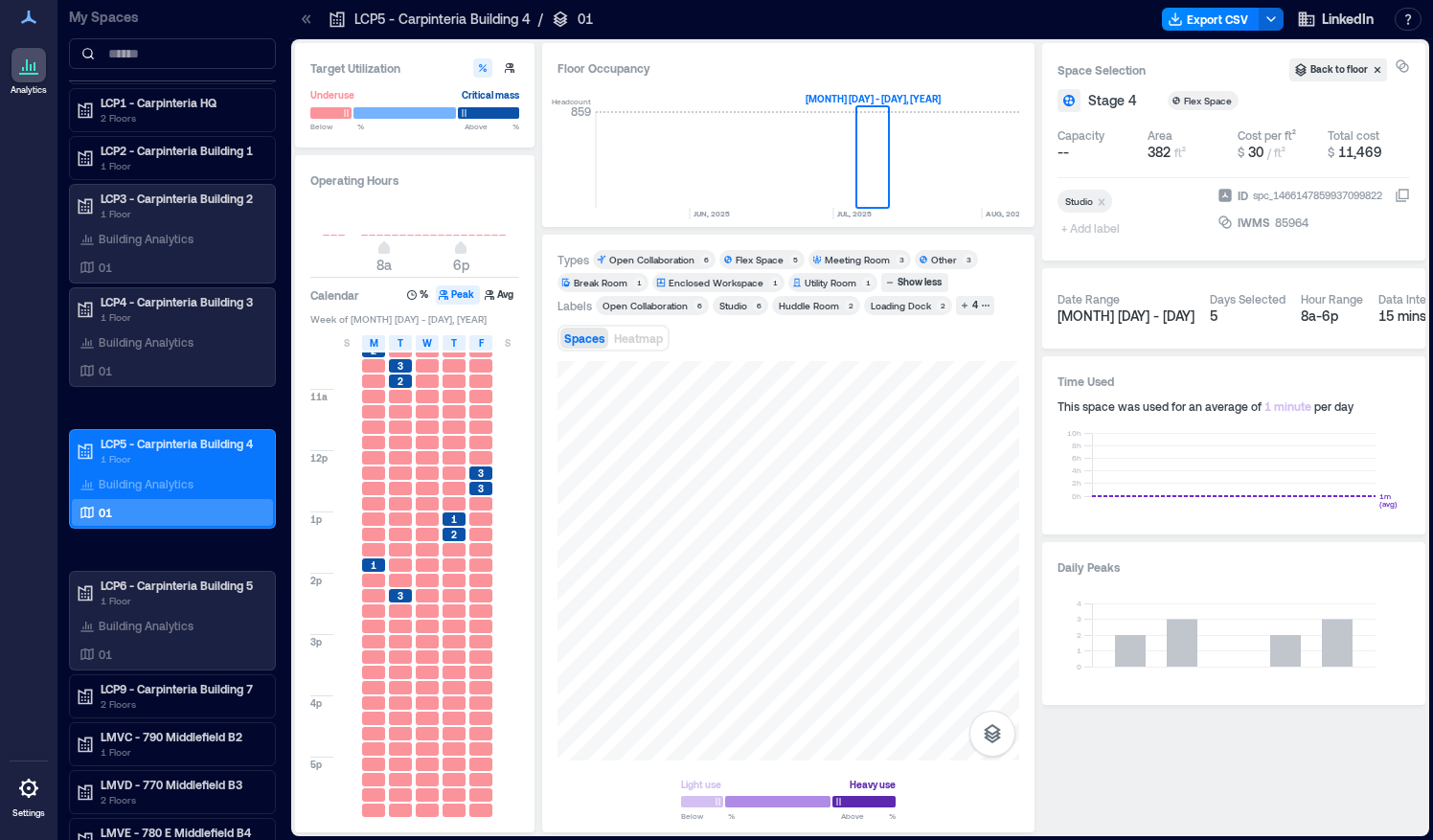 scroll, scrollTop: 17, scrollLeft: 0, axis: vertical 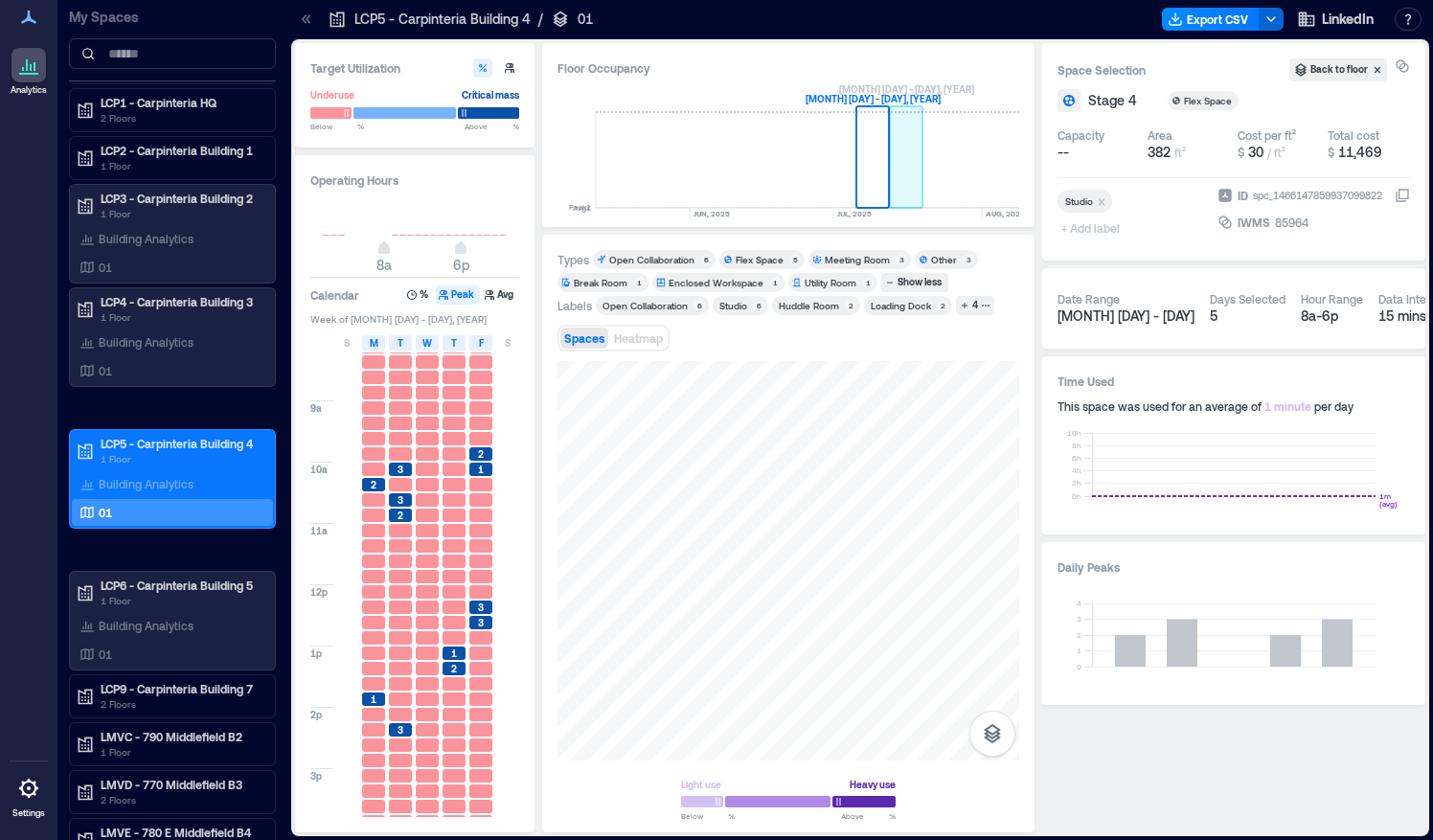 click 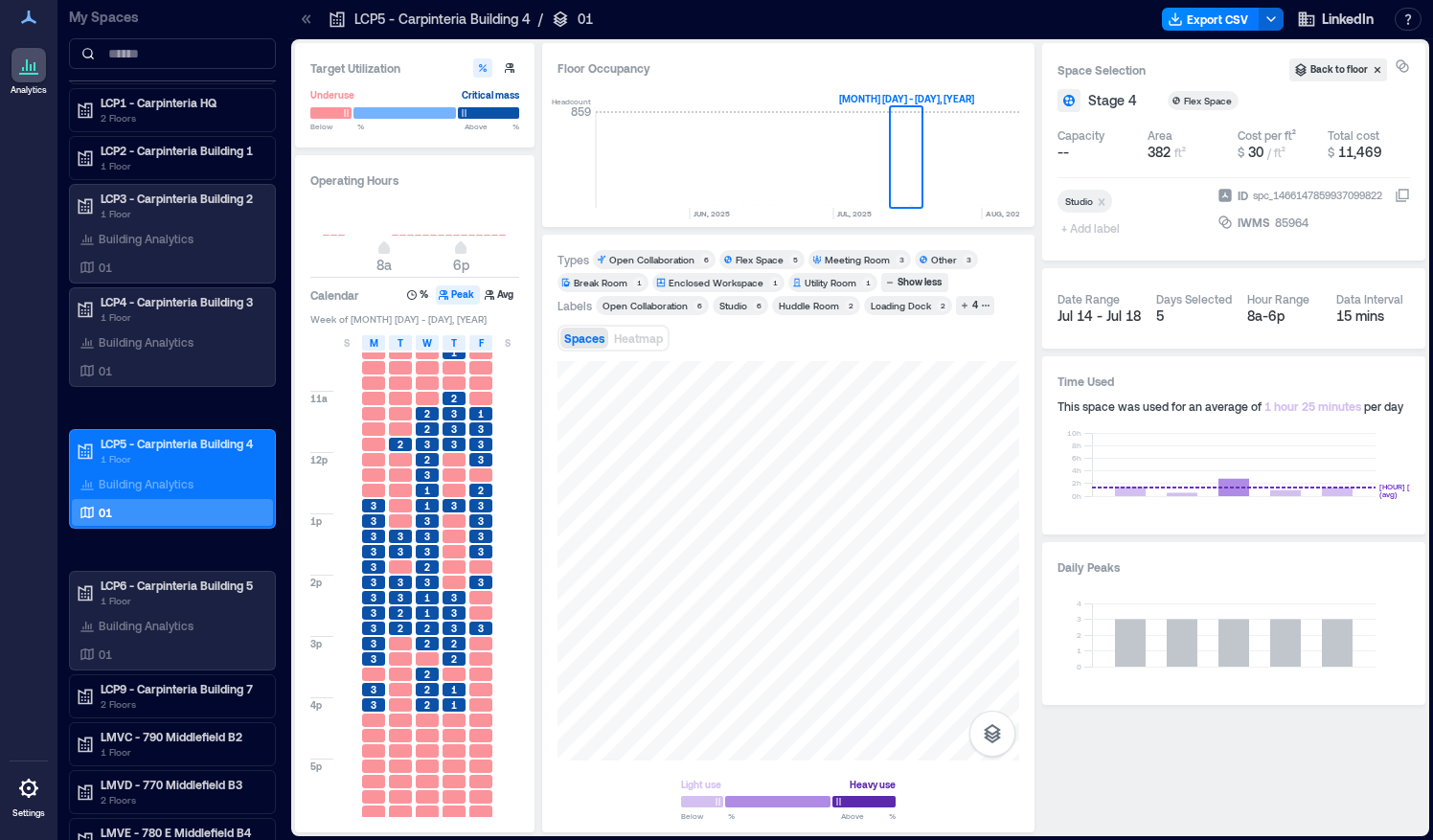 scroll, scrollTop: 151, scrollLeft: 0, axis: vertical 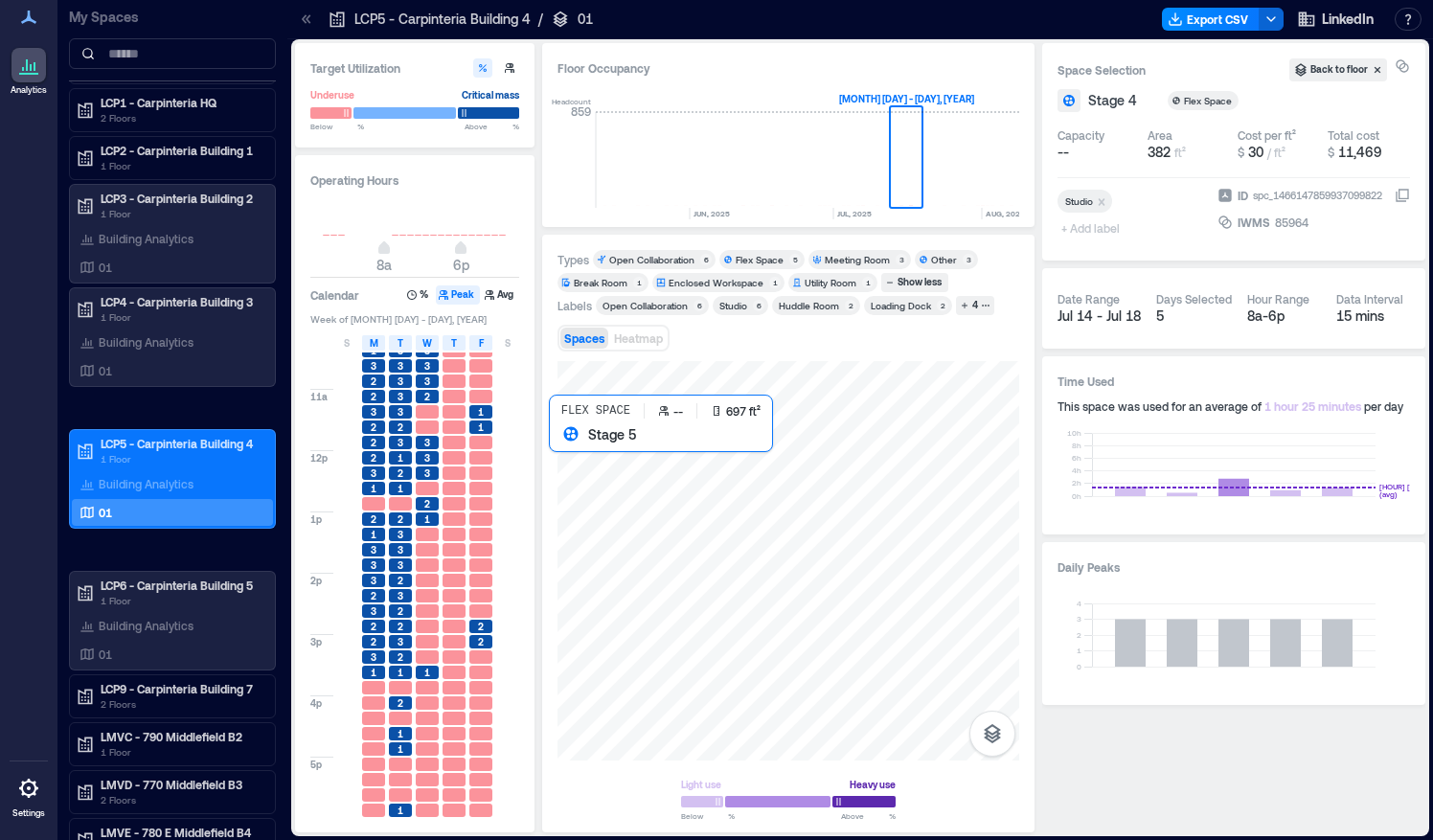 click at bounding box center (788, 560) 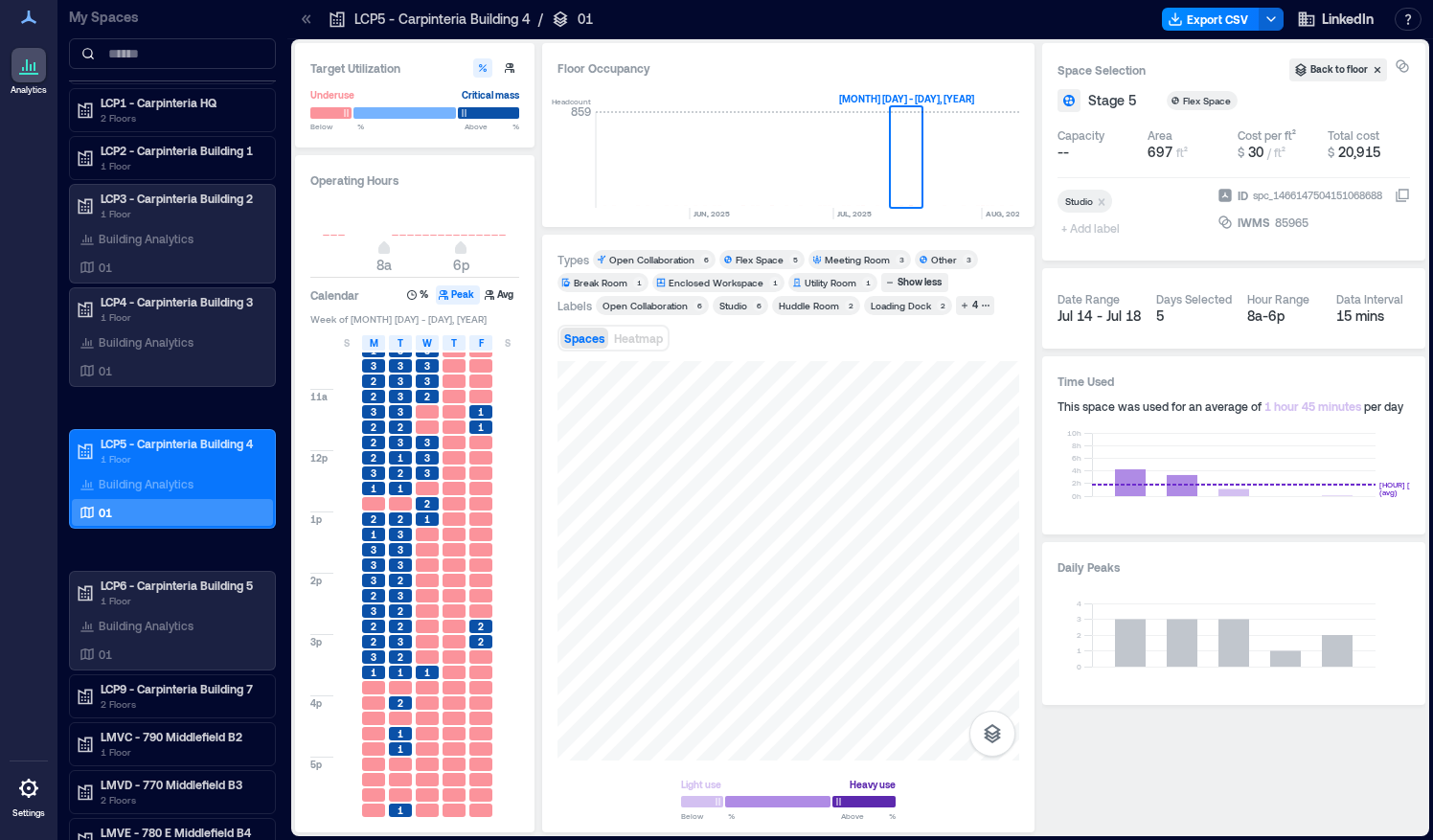 scroll, scrollTop: 0, scrollLeft: 0, axis: both 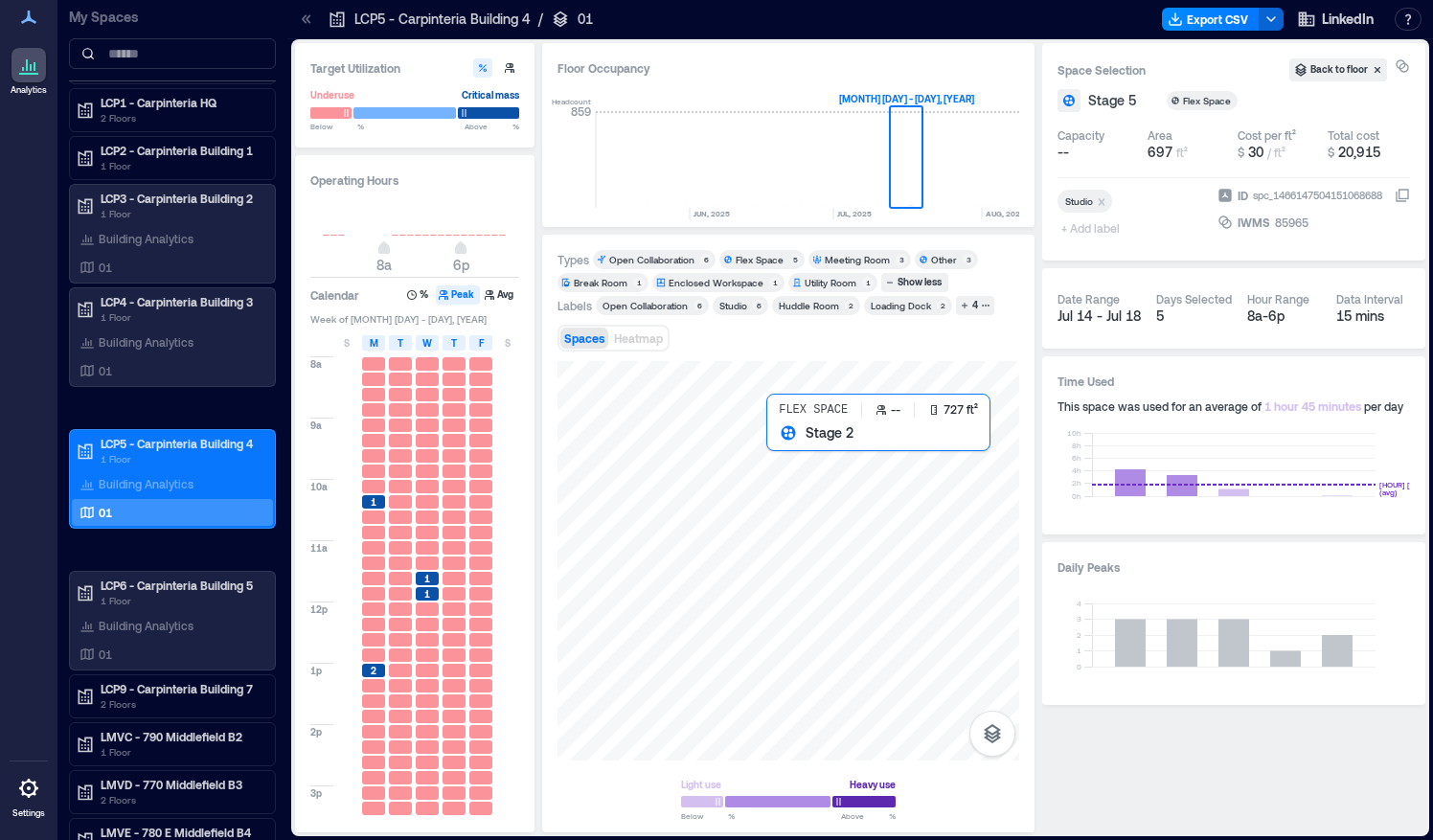 click at bounding box center (788, 560) 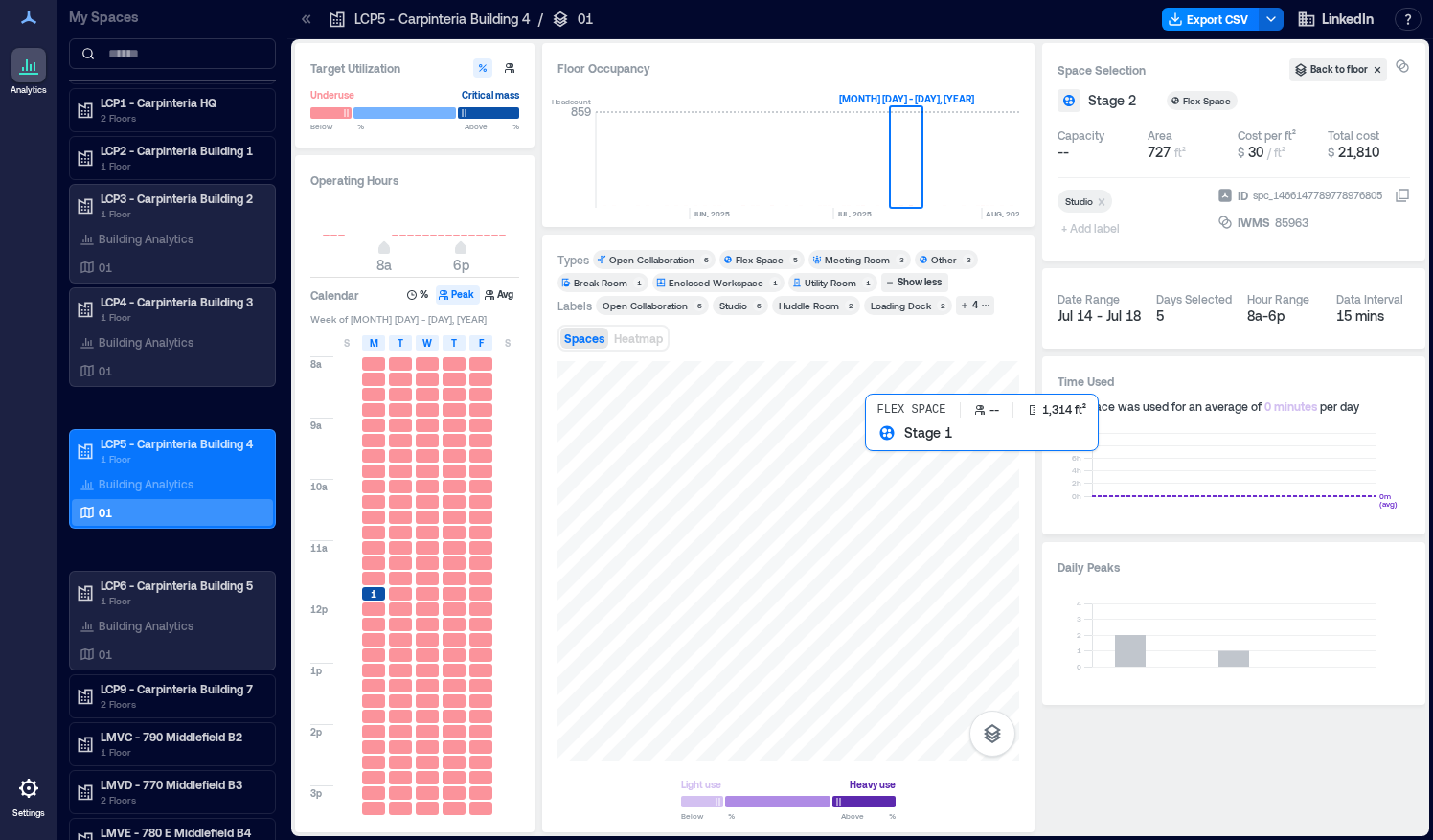 click at bounding box center (788, 560) 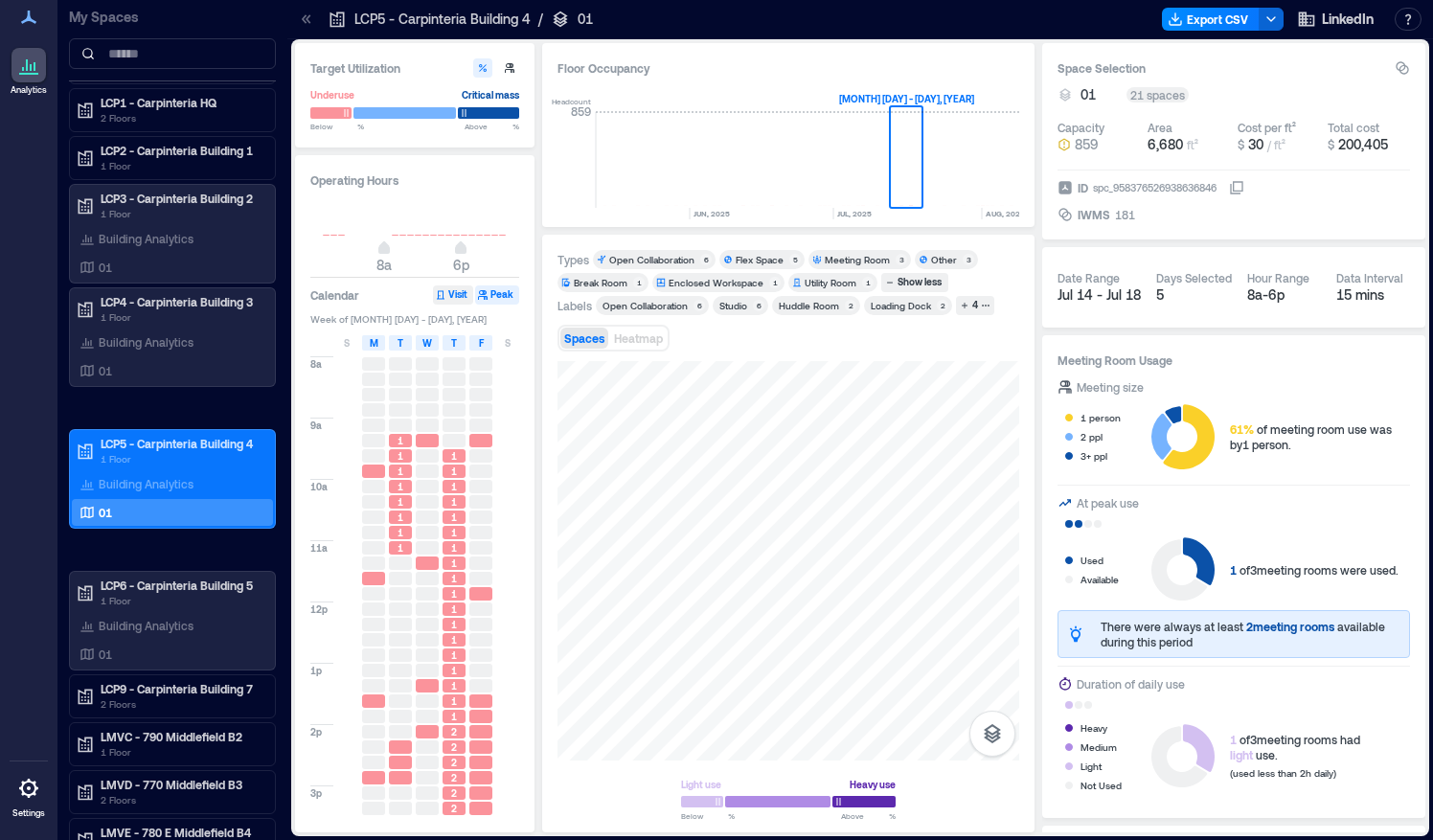 click on "Visit" at bounding box center [453, 295] 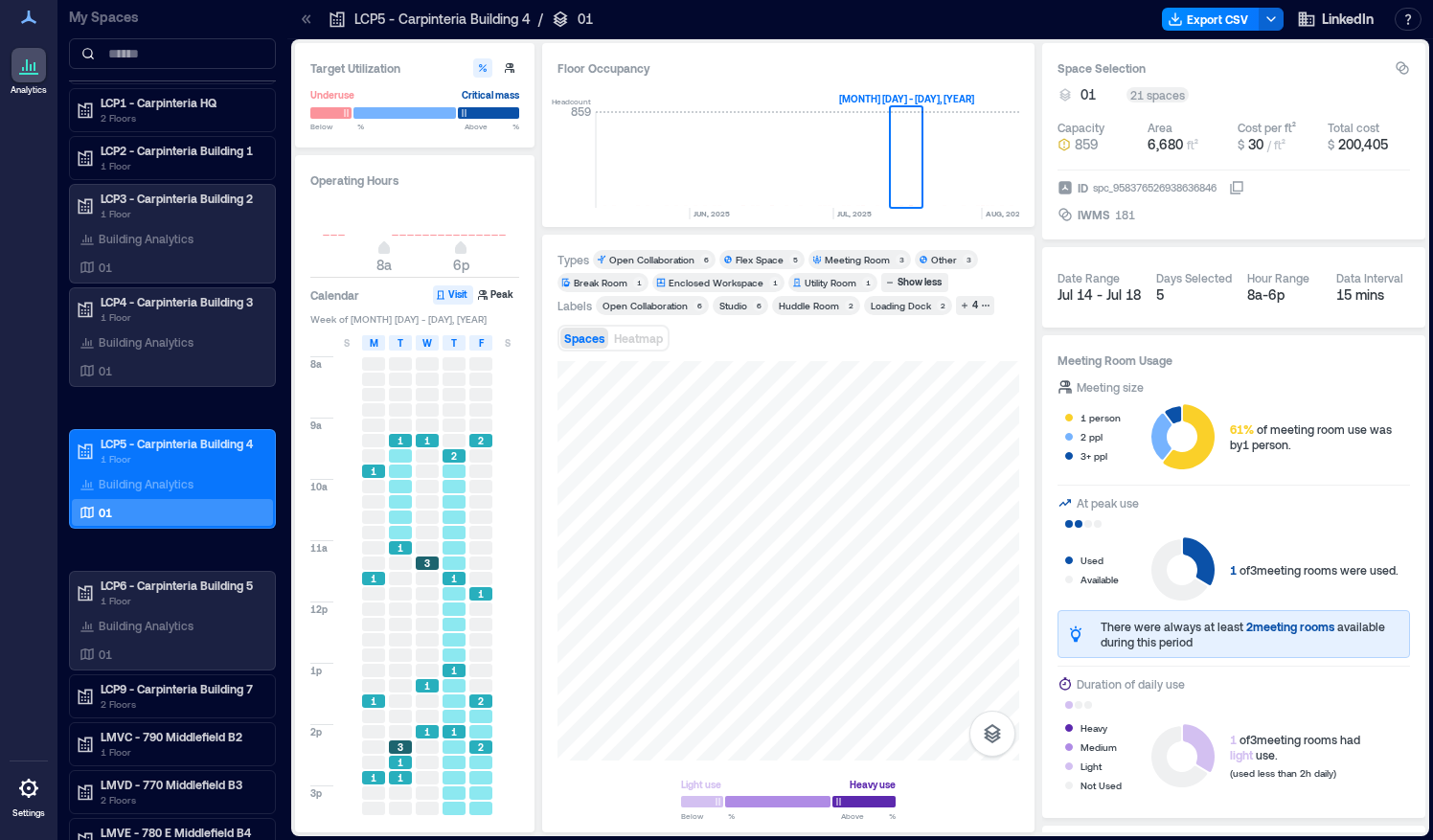 click on "Week of [MONTH] [DAY] - [DAY], [YEAR]" at bounding box center [415, 319] 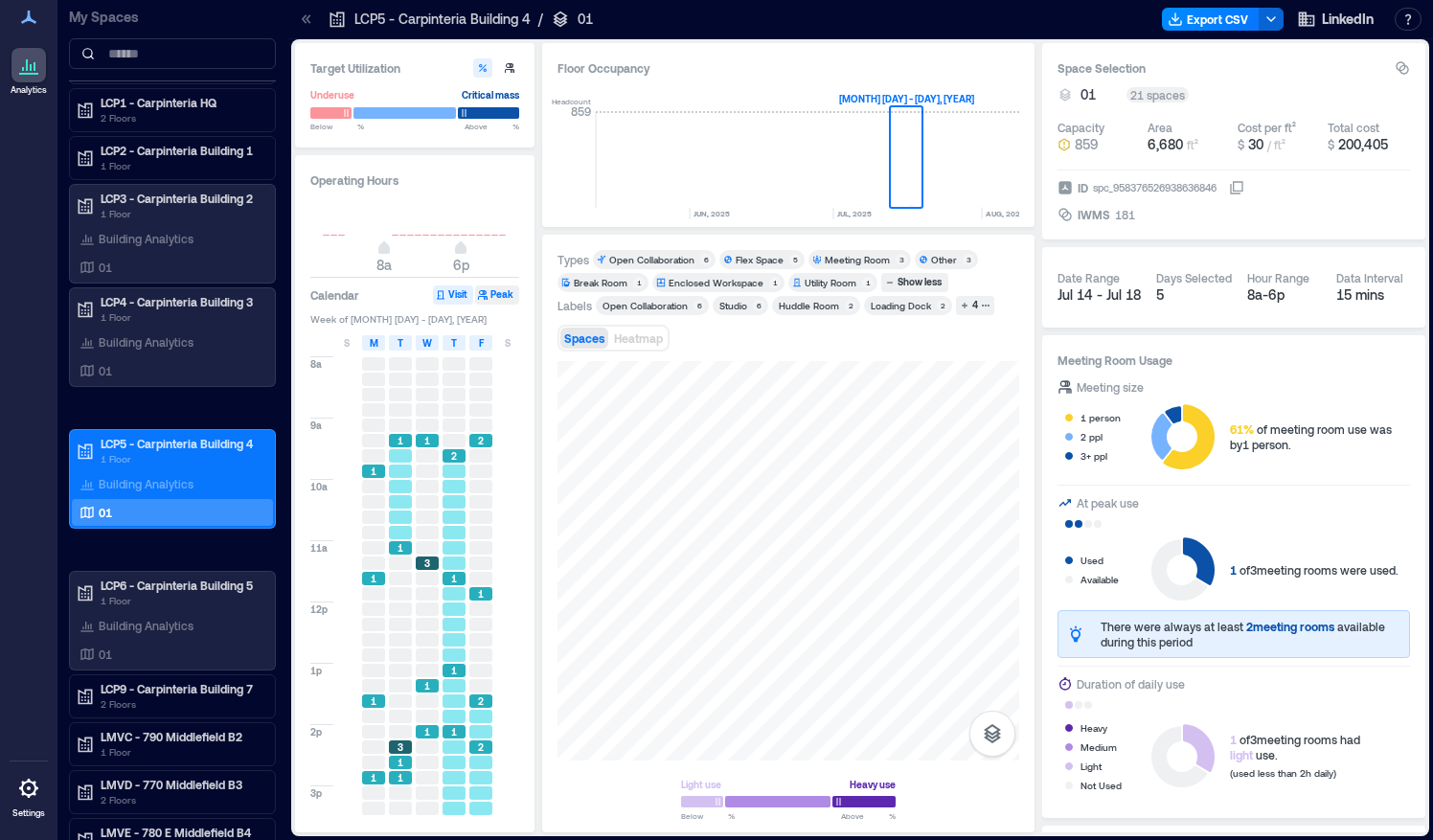 click on "Peak" at bounding box center (497, 295) 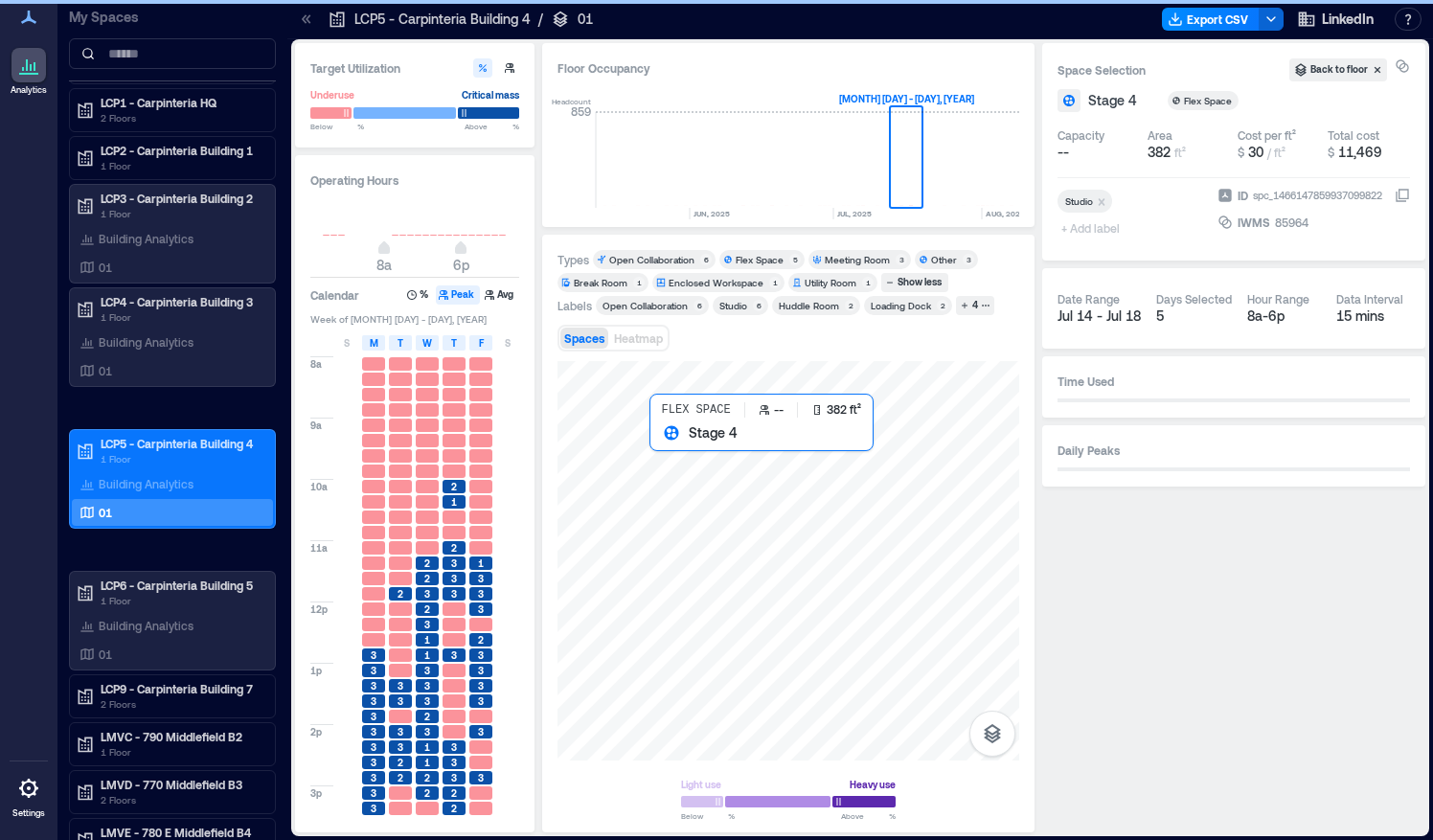click at bounding box center (788, 560) 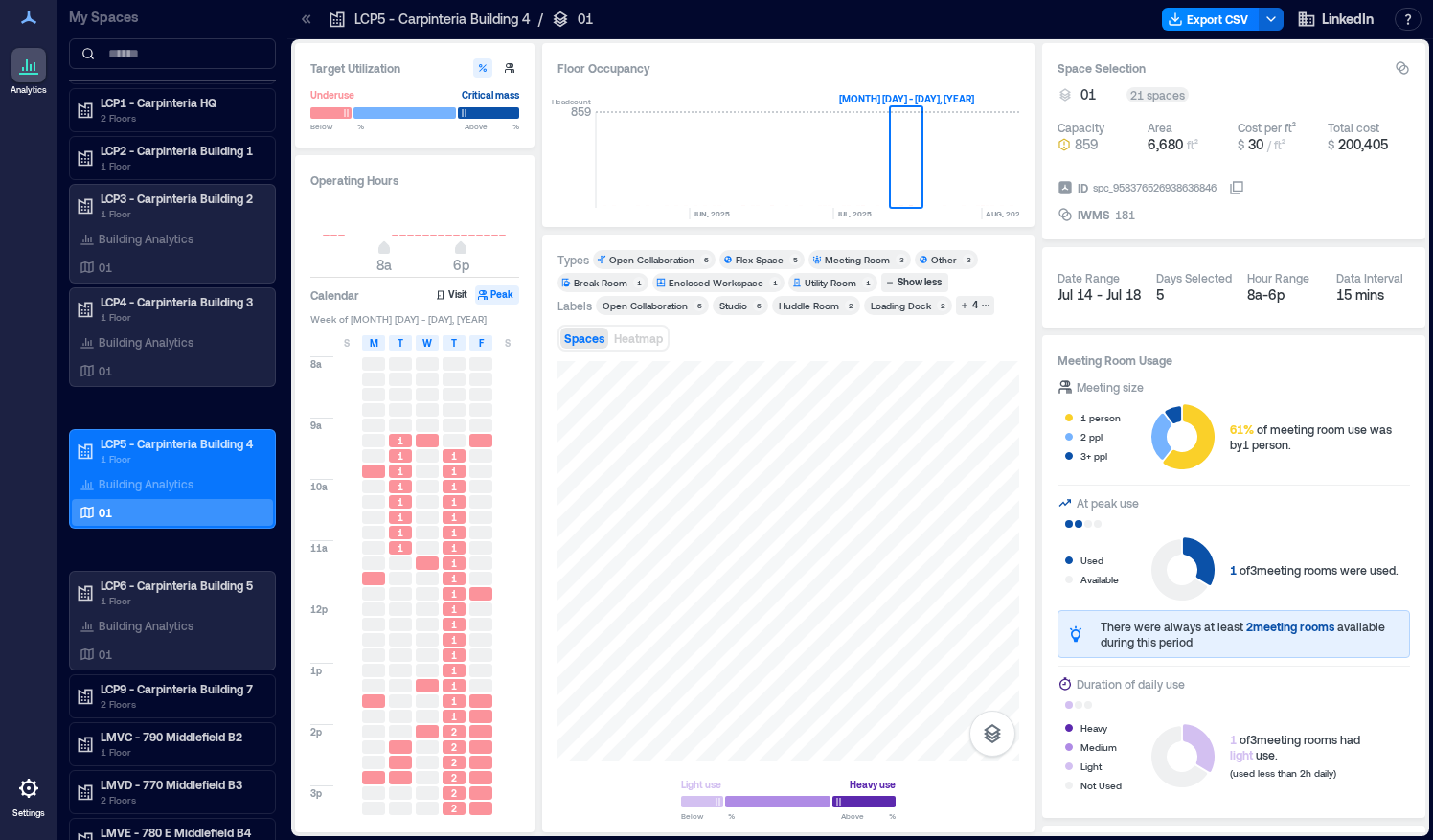 click on "Open Collaboration" at bounding box center [651, 260] 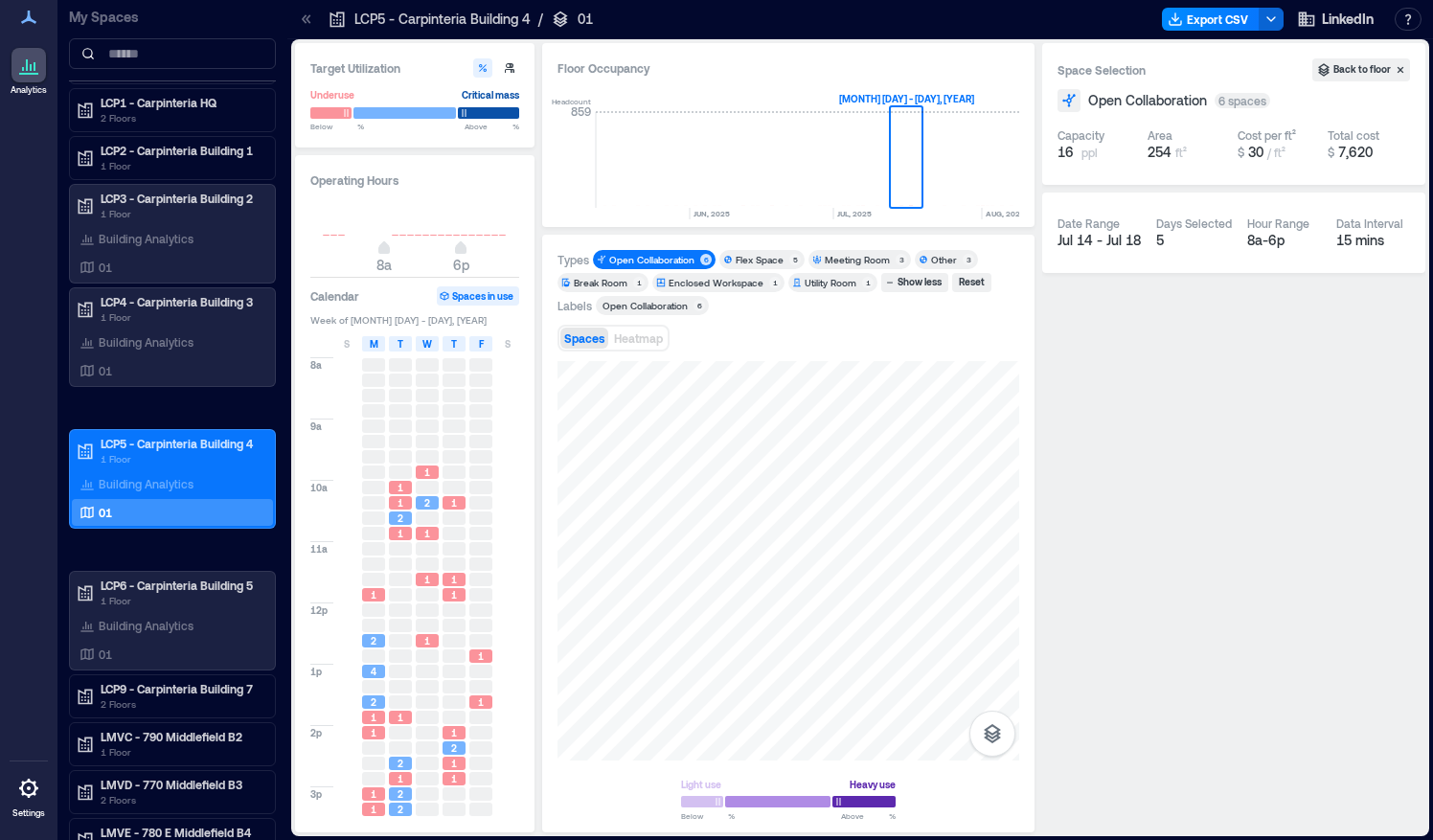 click on "Open Collaboration" at bounding box center (651, 260) 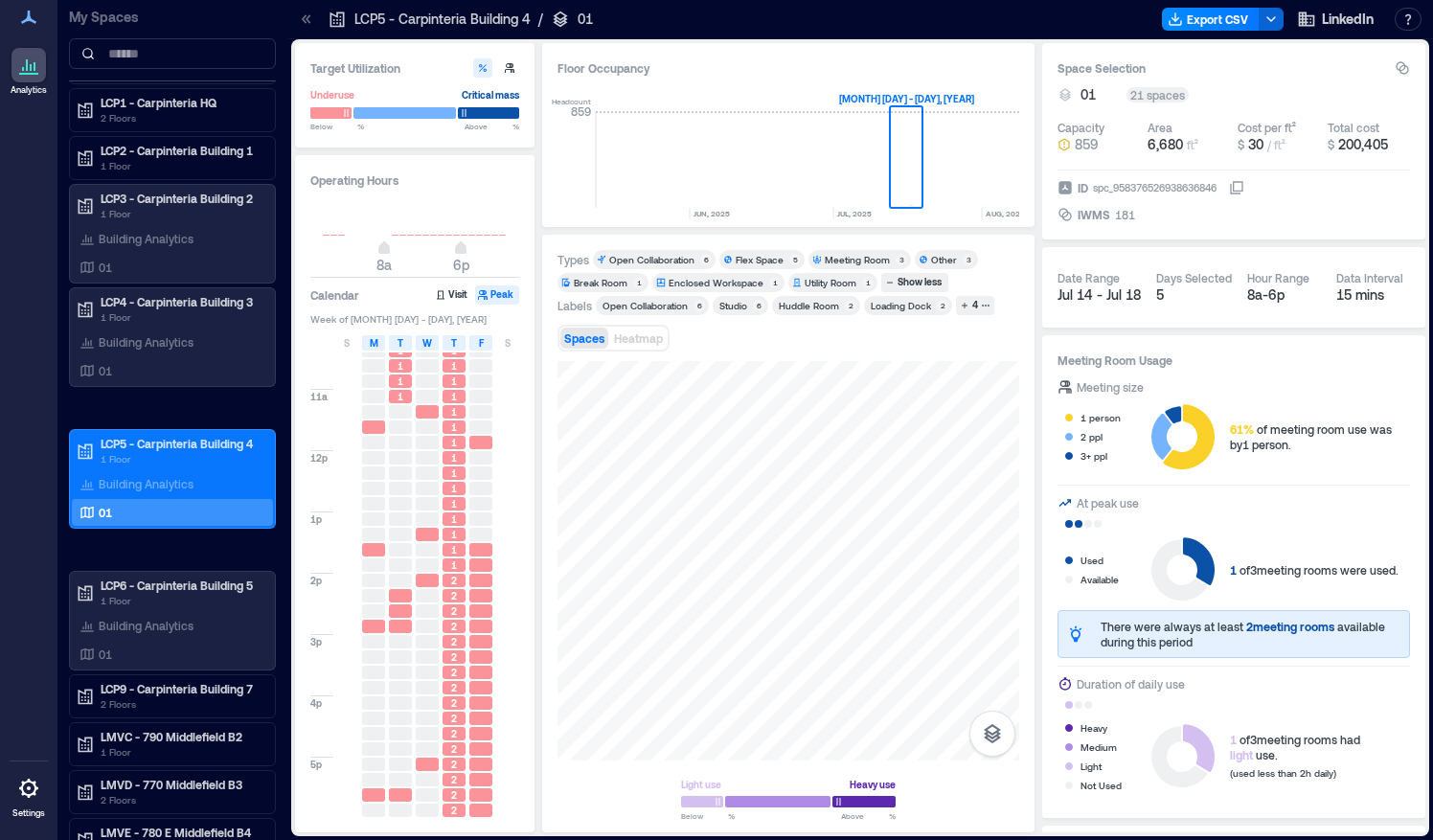 scroll, scrollTop: 0, scrollLeft: 0, axis: both 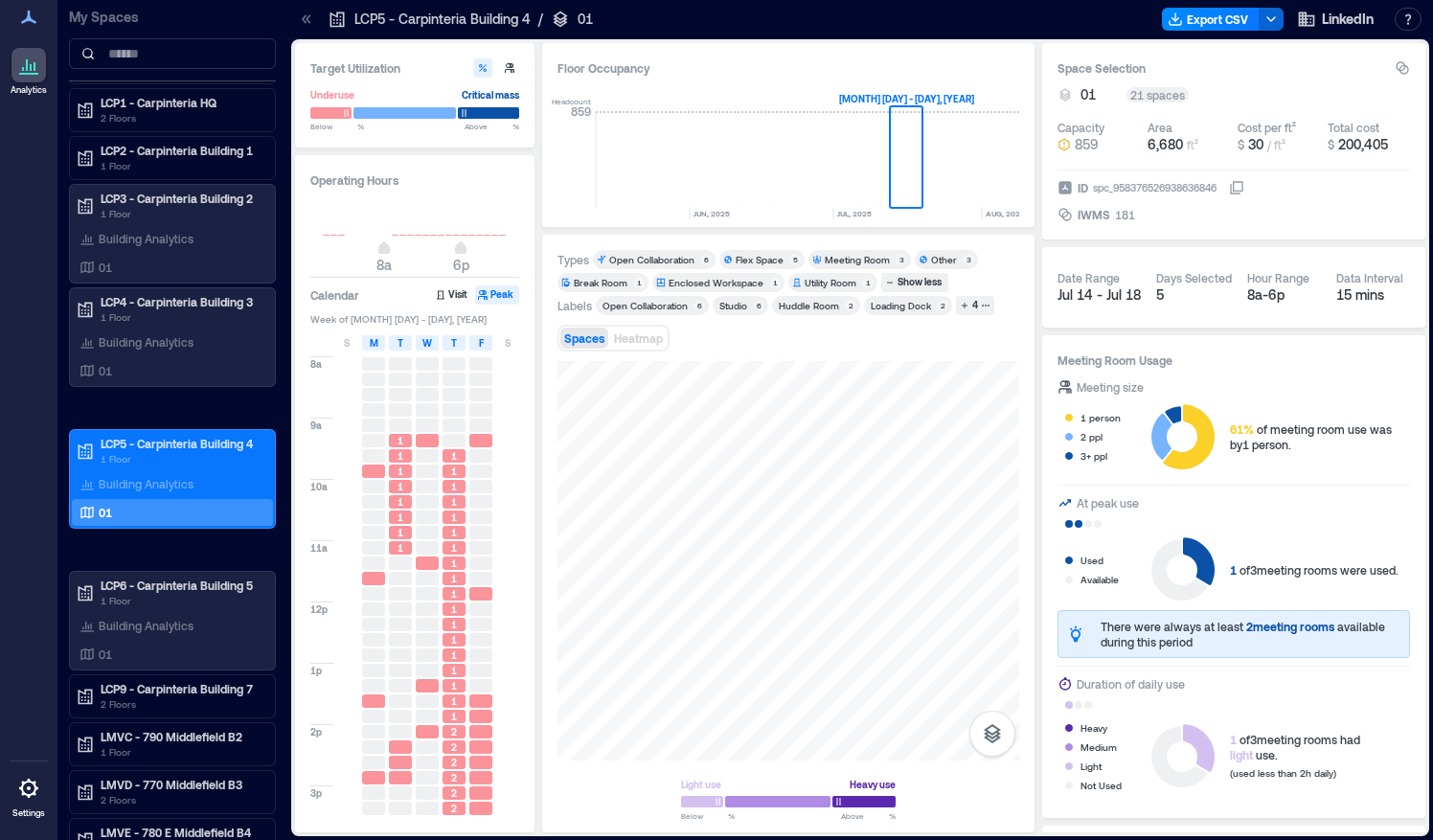 click on "Peak" at bounding box center (497, 295) 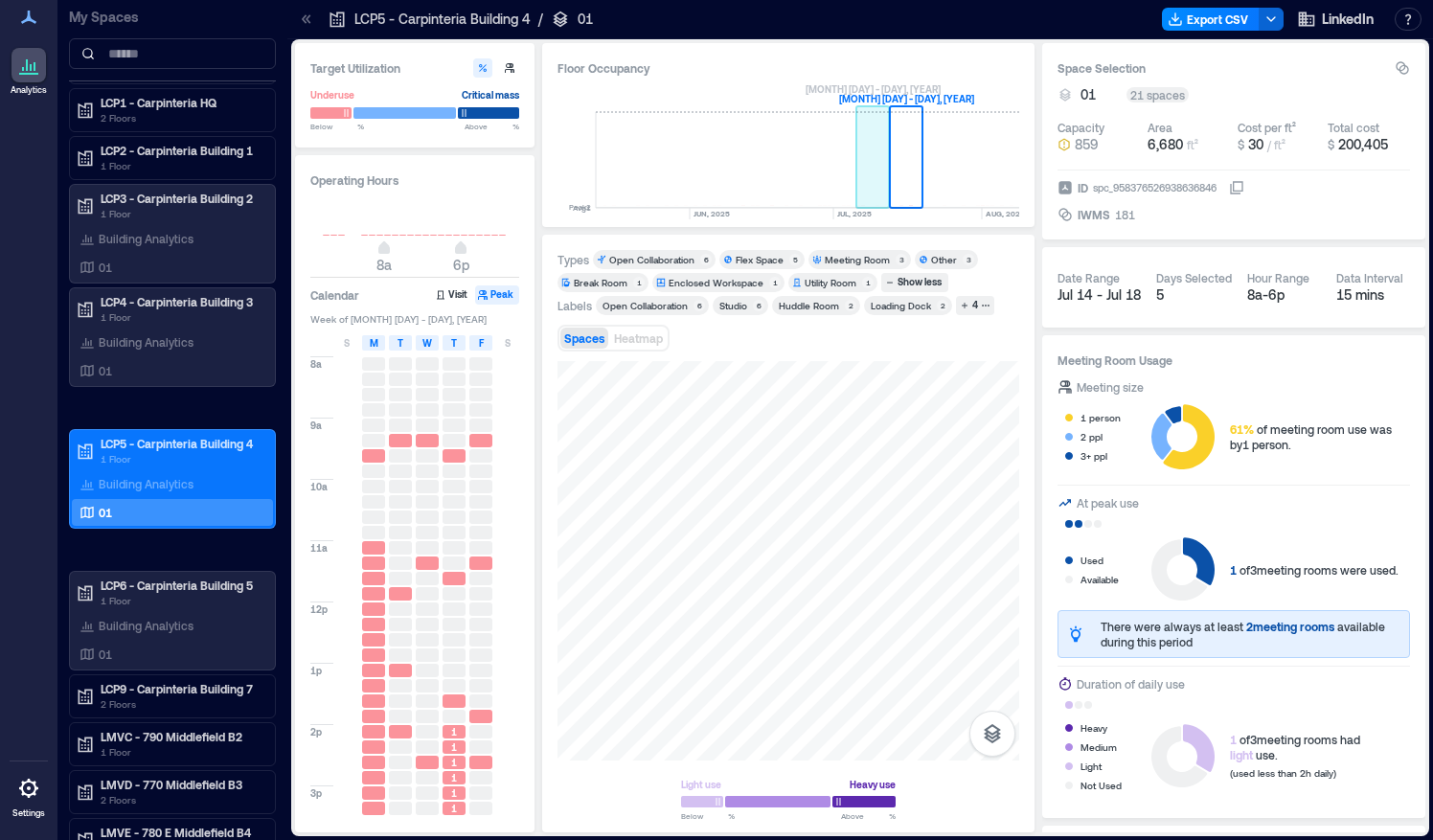 click 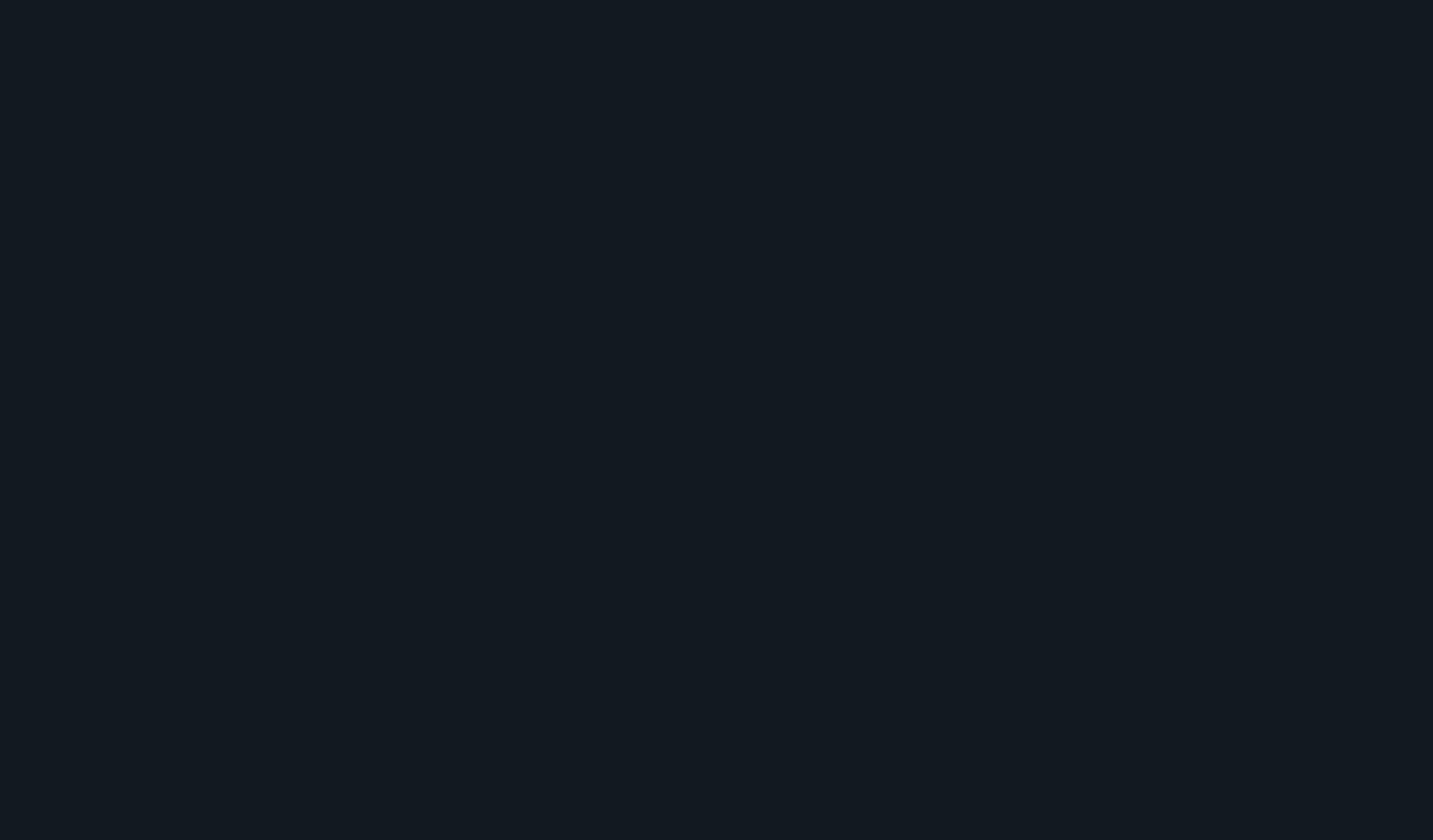 scroll, scrollTop: 0, scrollLeft: 0, axis: both 